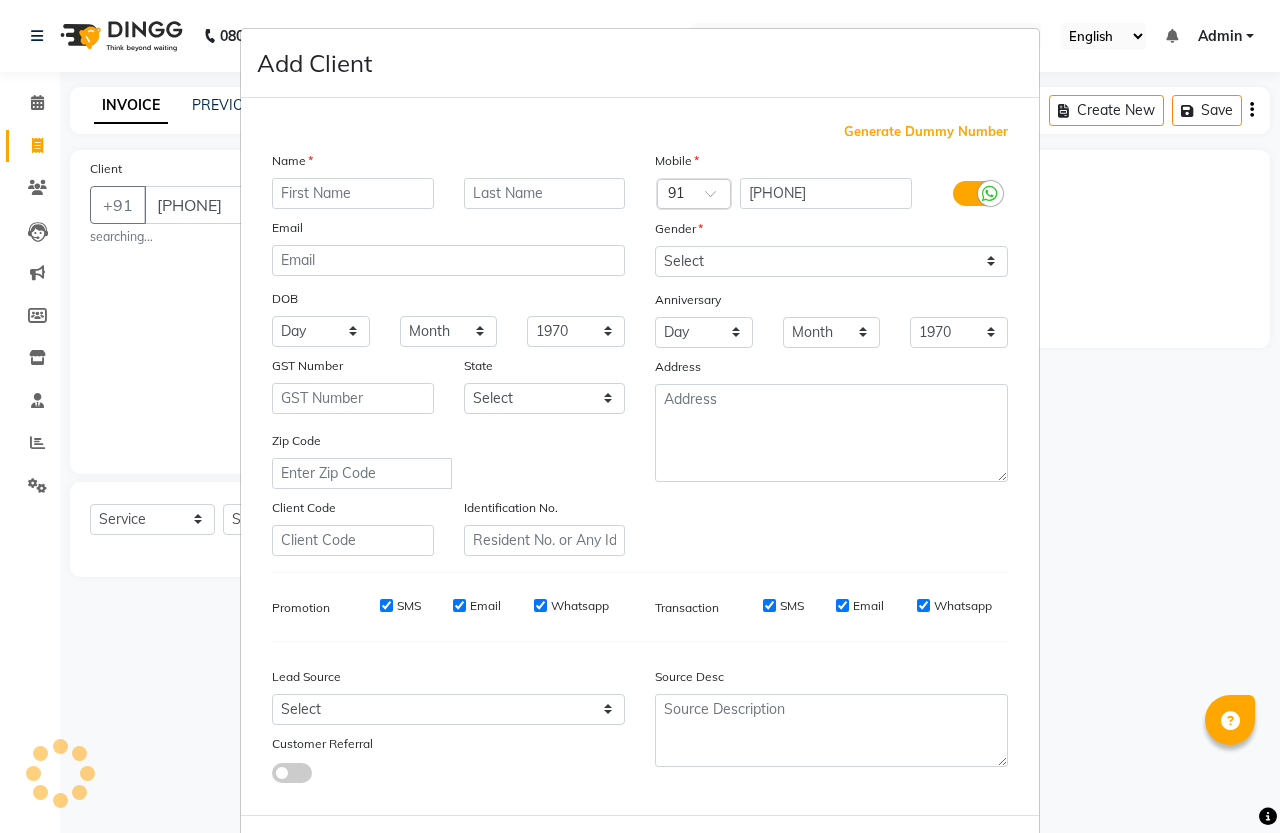 select on "7213" 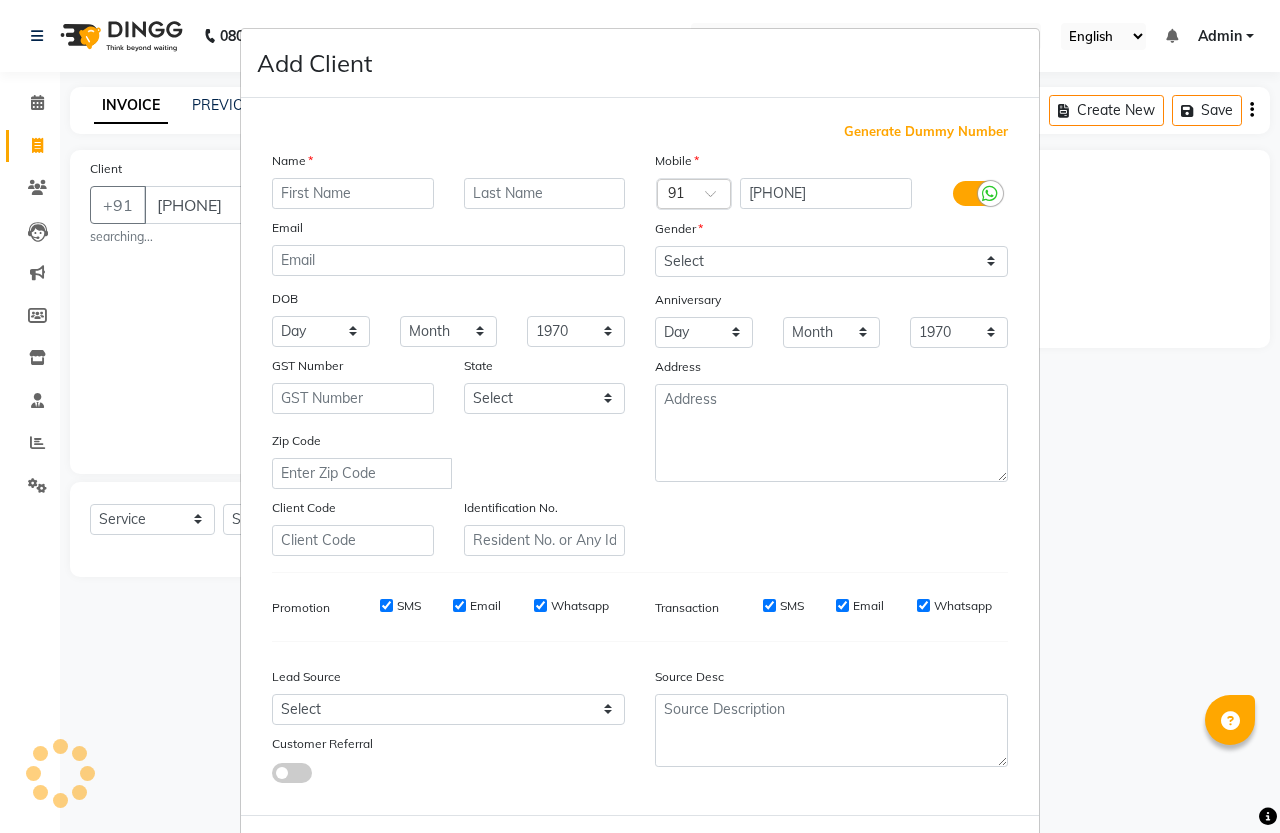 select on "service" 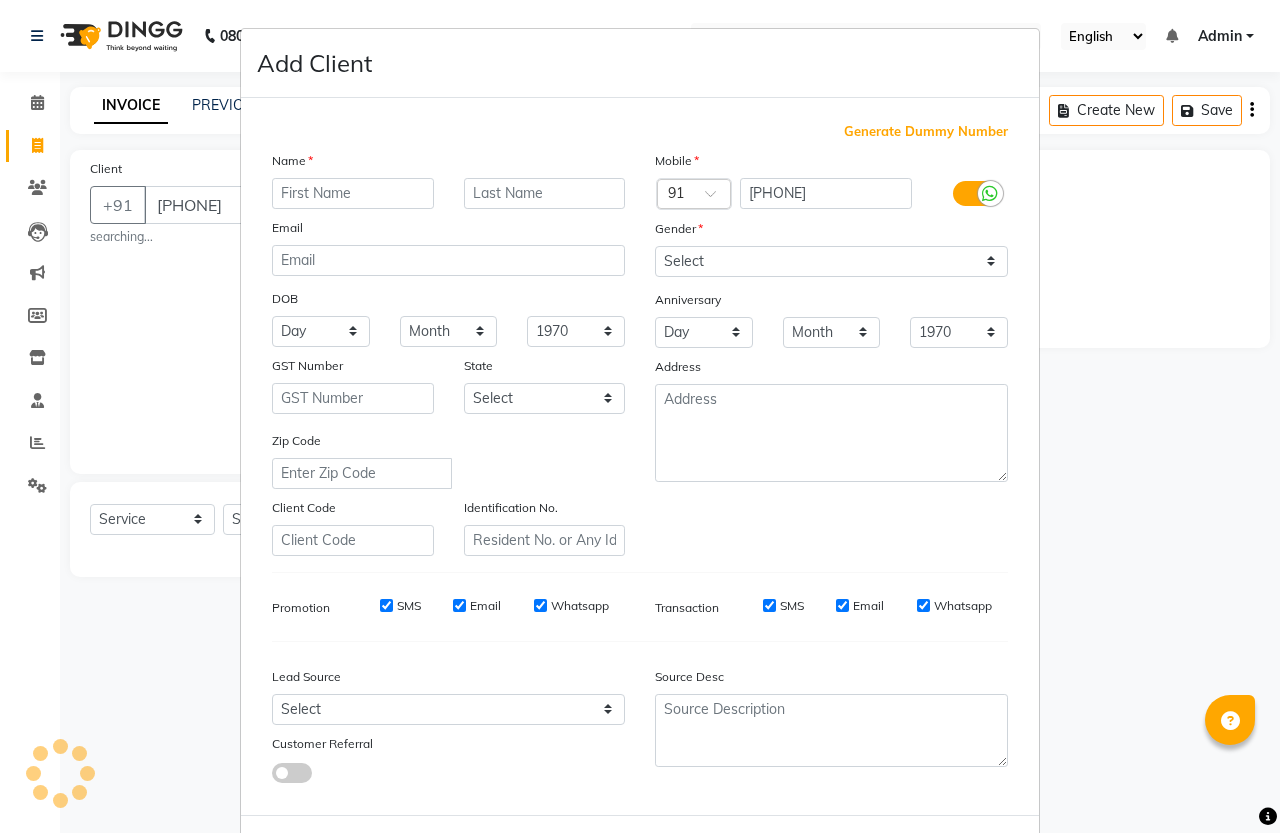 scroll, scrollTop: 0, scrollLeft: 0, axis: both 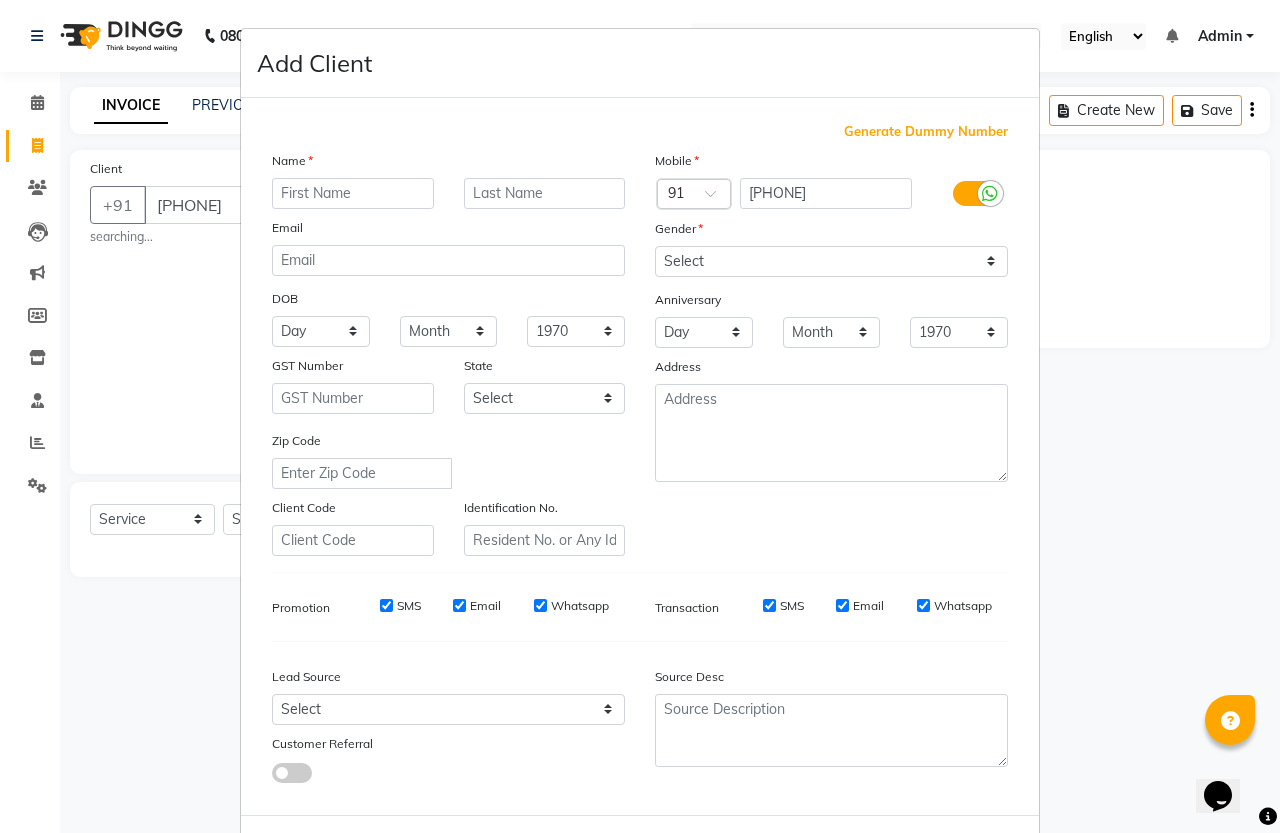 type on "b" 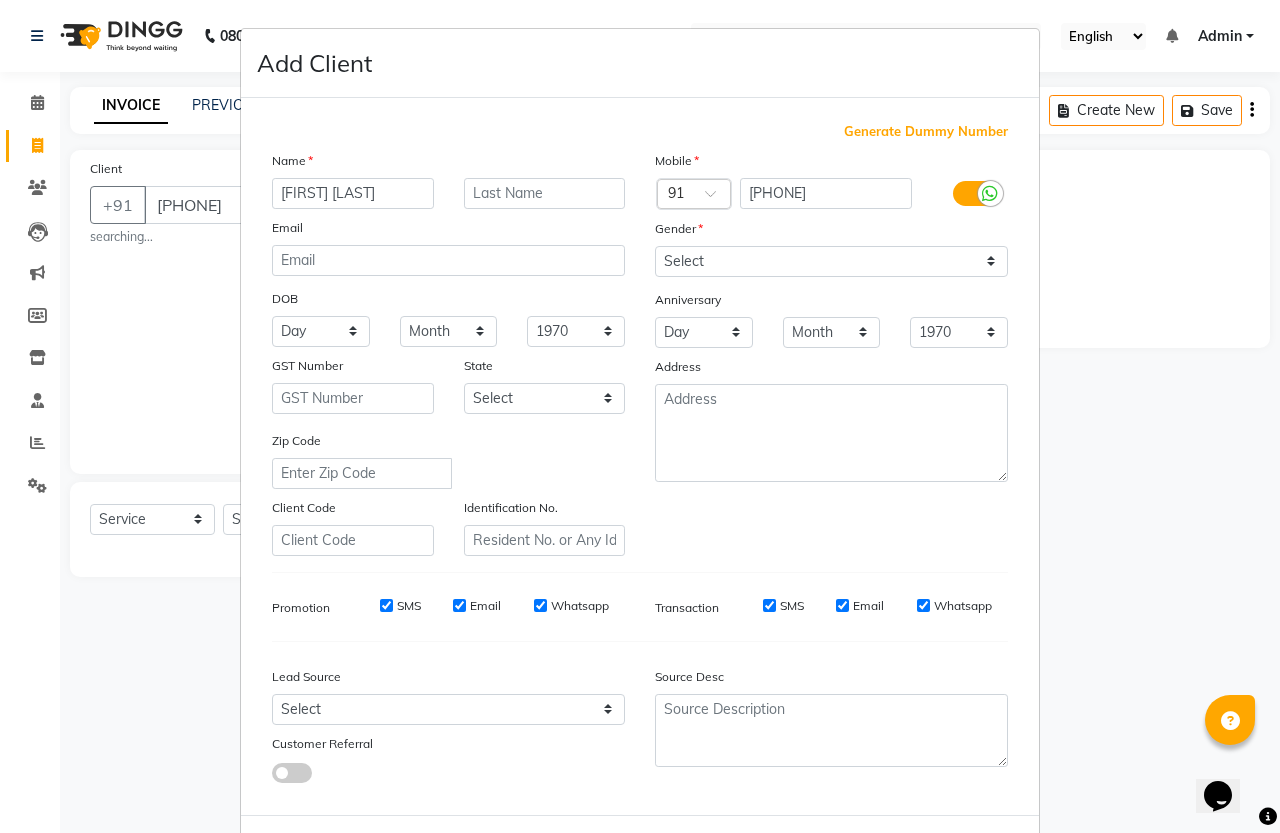 type on "[FIRST] [LAST]" 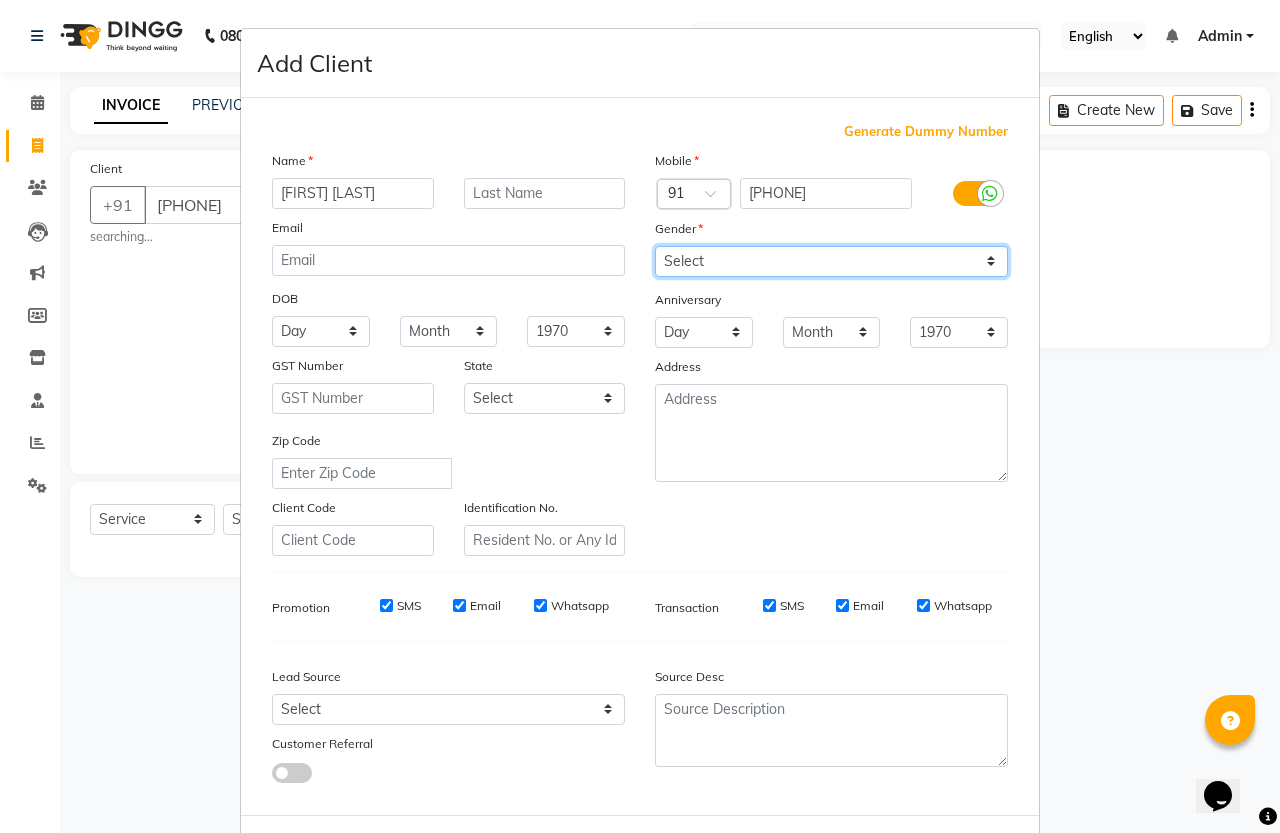 click on "Select Male Female Other Prefer Not To Say" at bounding box center [831, 261] 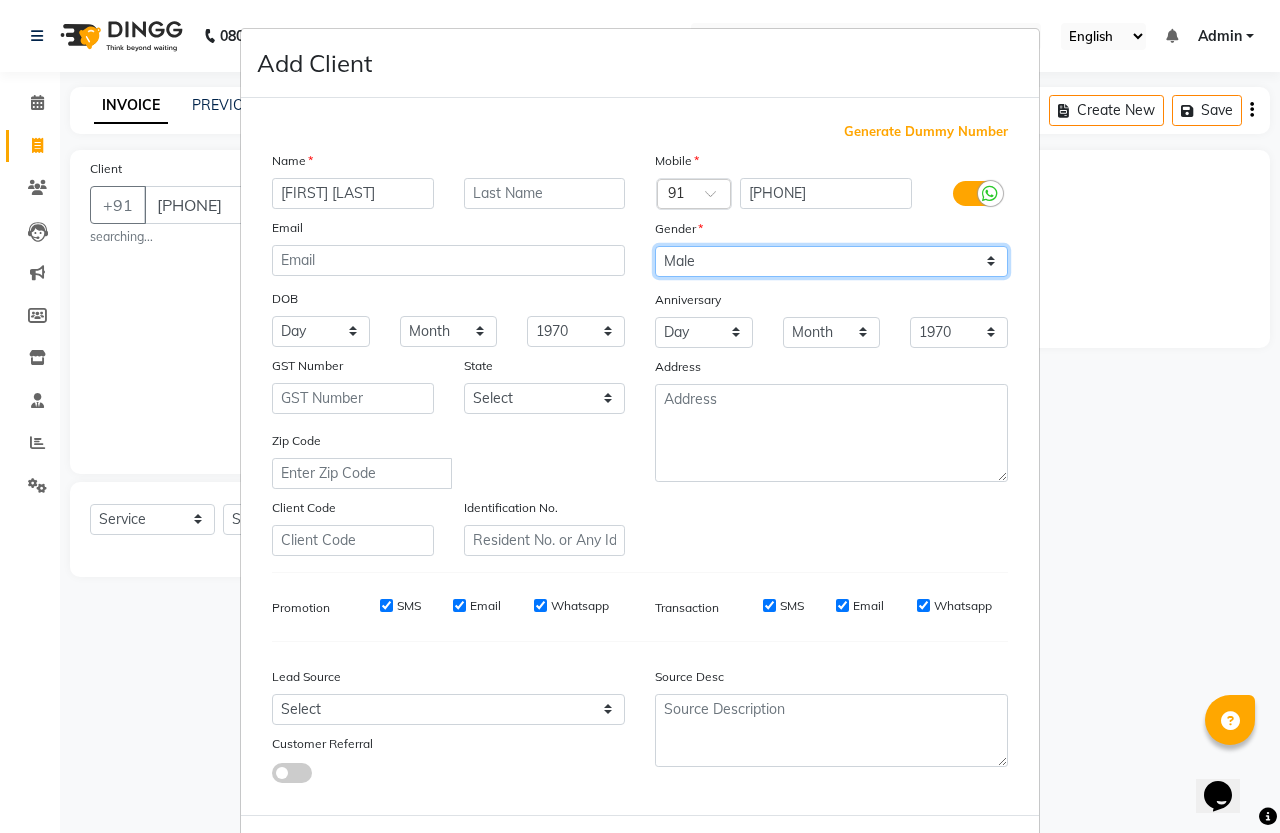 click on "Select Male Female Other Prefer Not To Say" at bounding box center (831, 261) 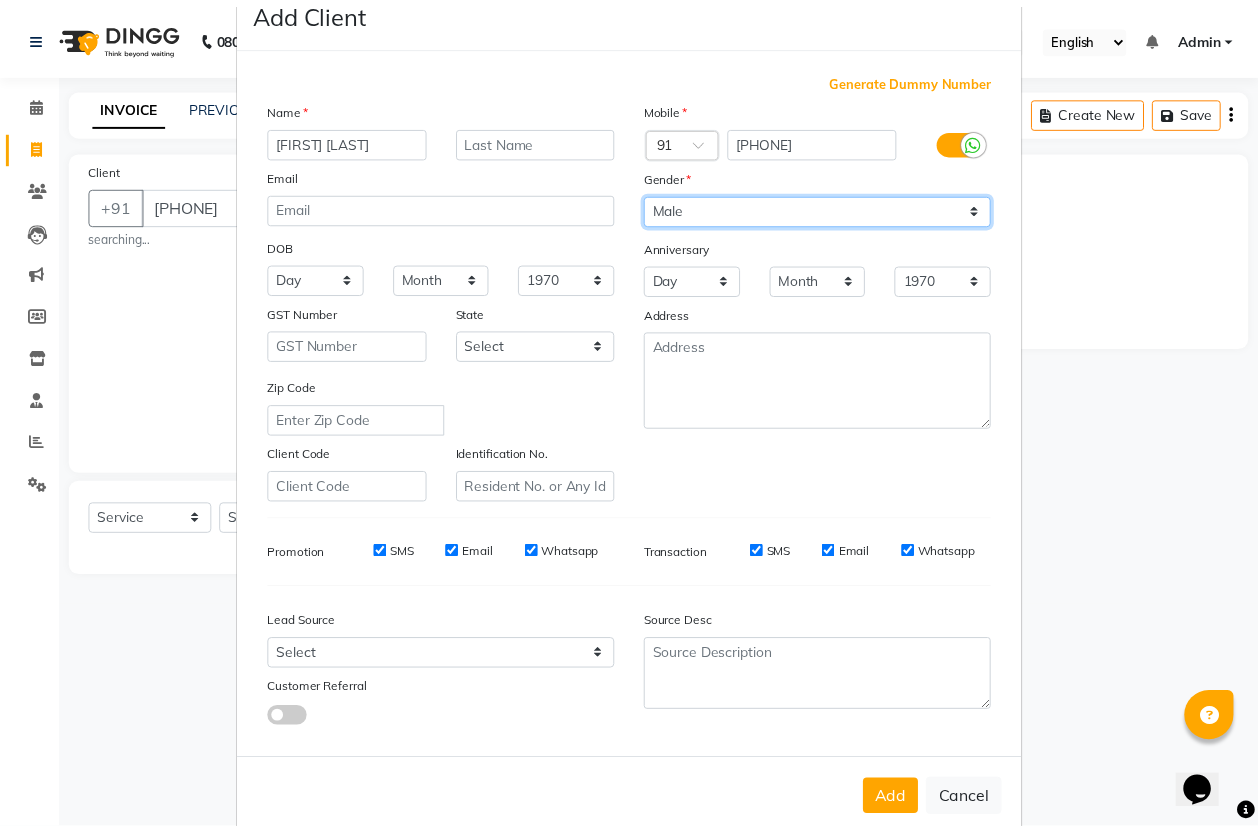scroll, scrollTop: 82, scrollLeft: 0, axis: vertical 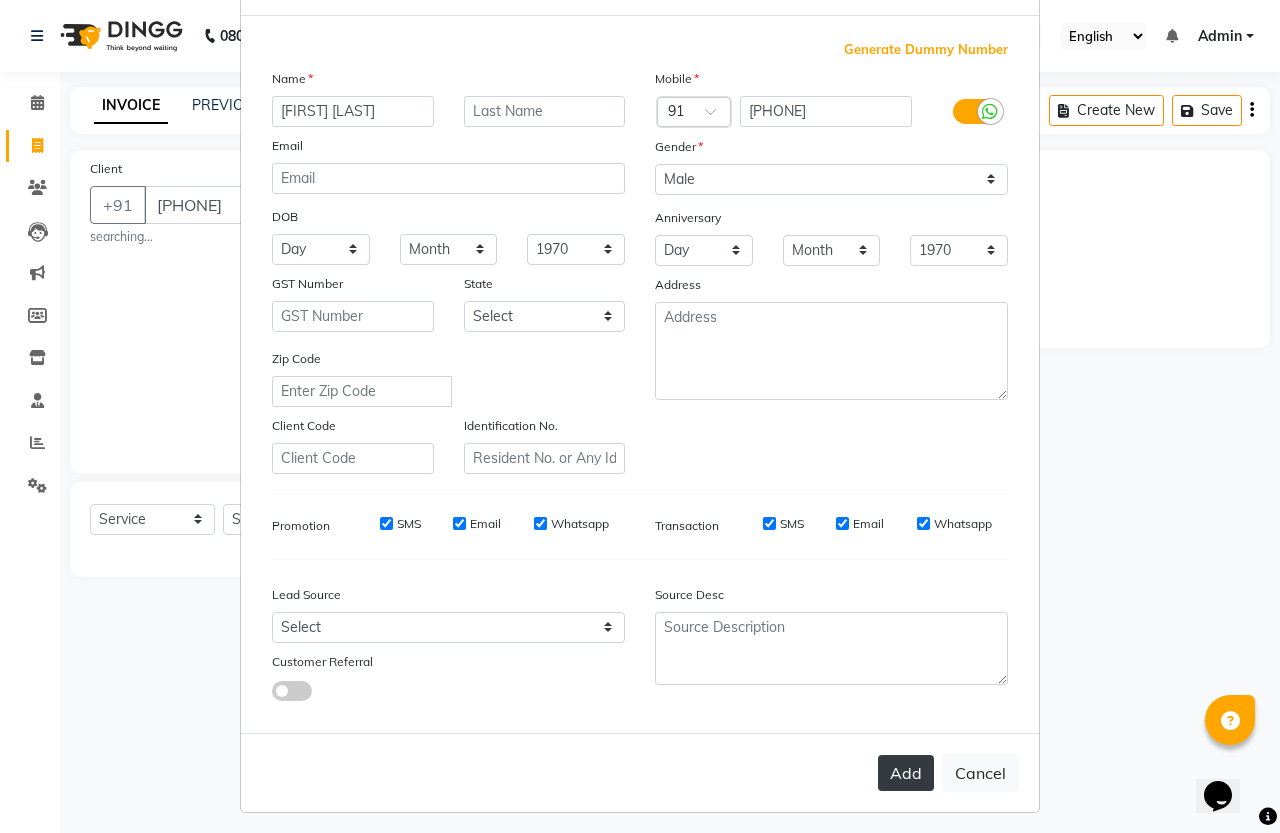 click on "Add" at bounding box center (906, 773) 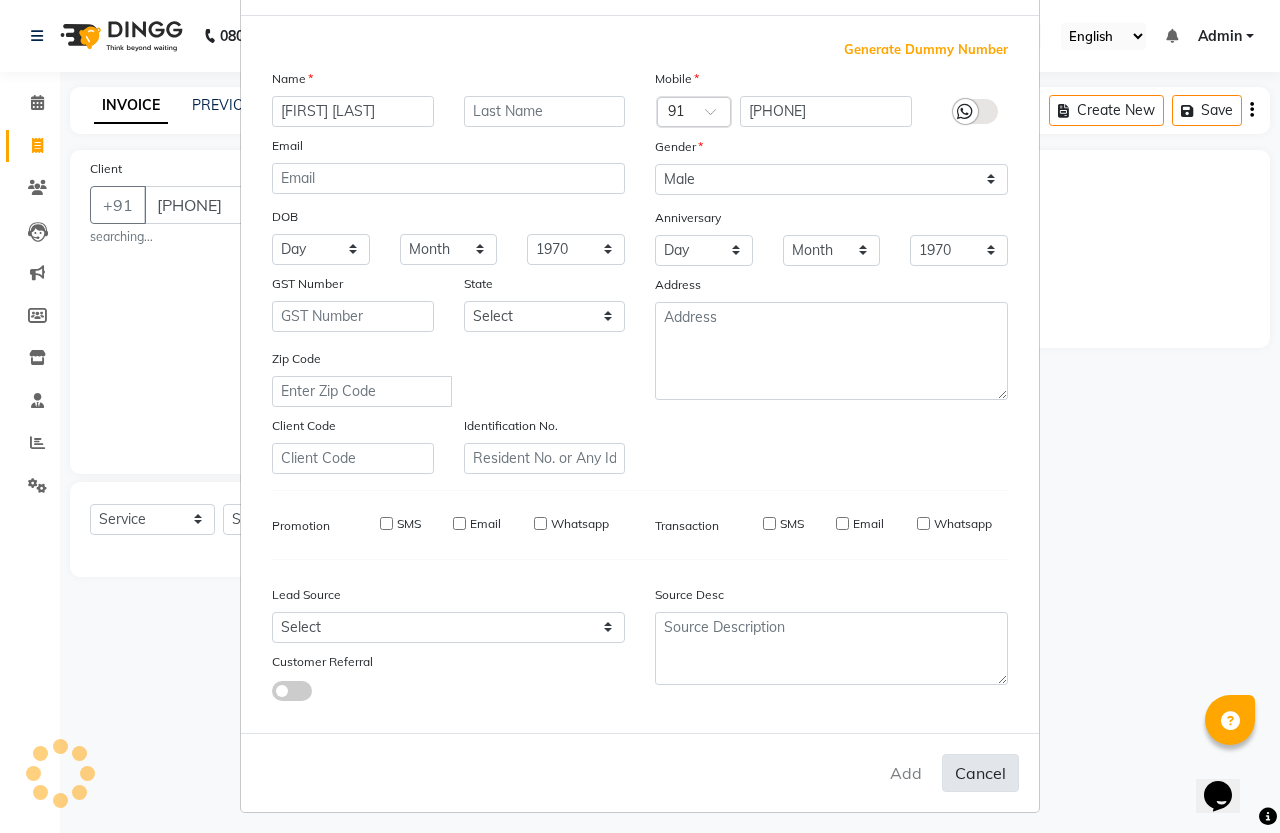 type 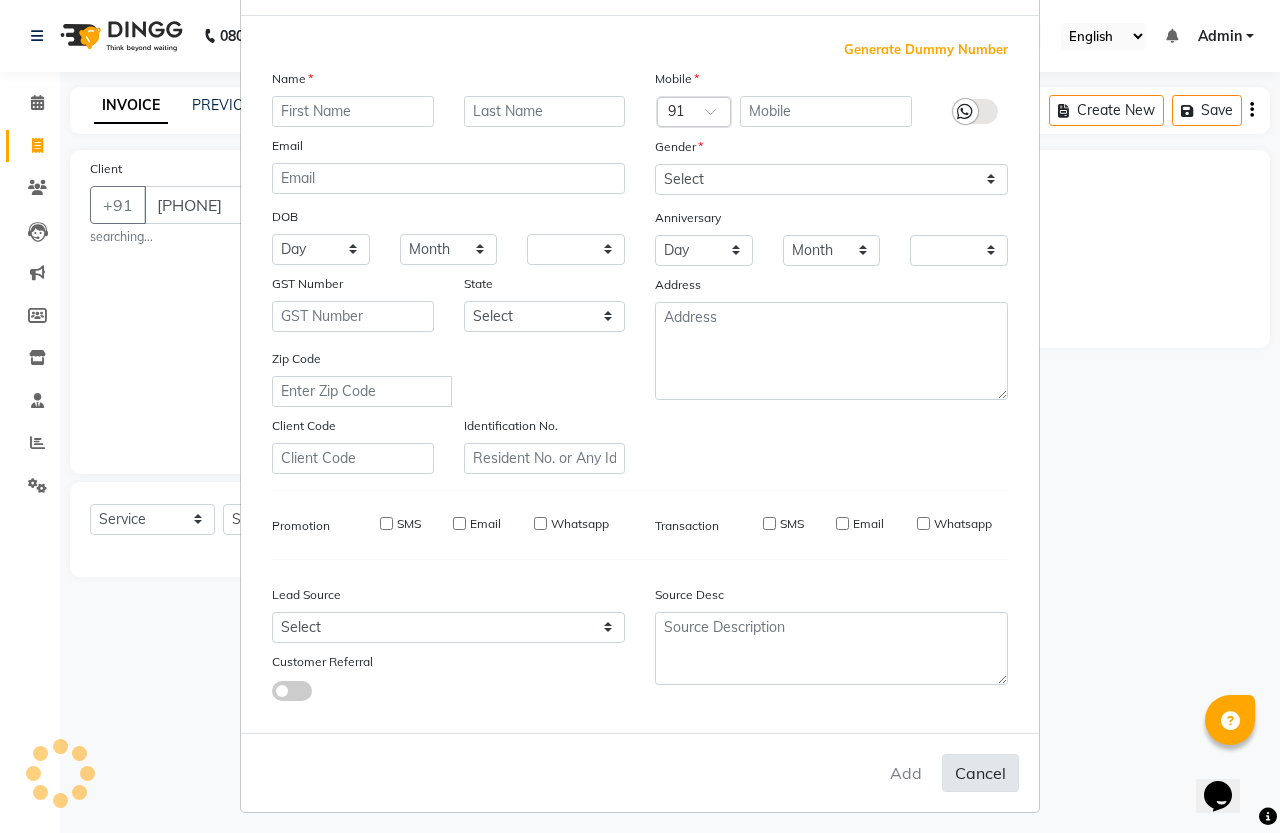checkbox on "false" 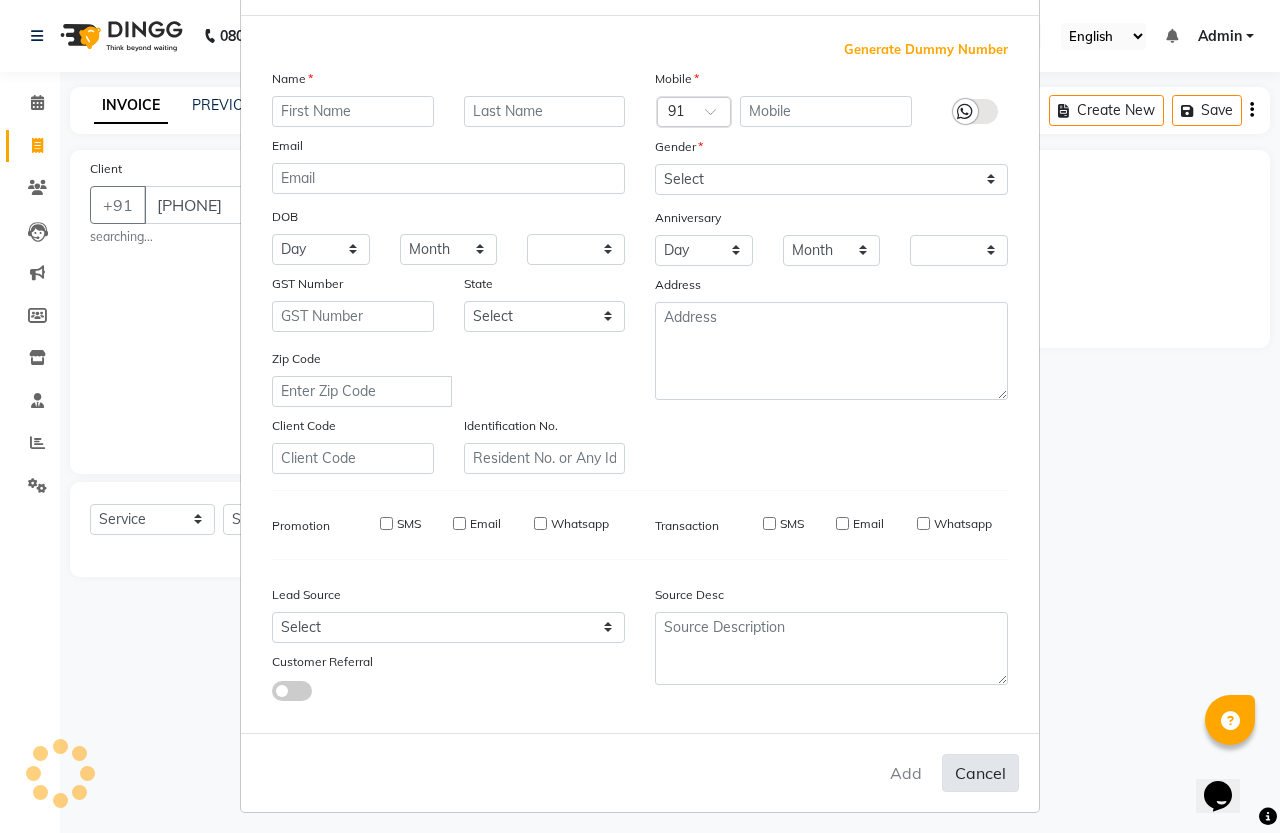 checkbox on "false" 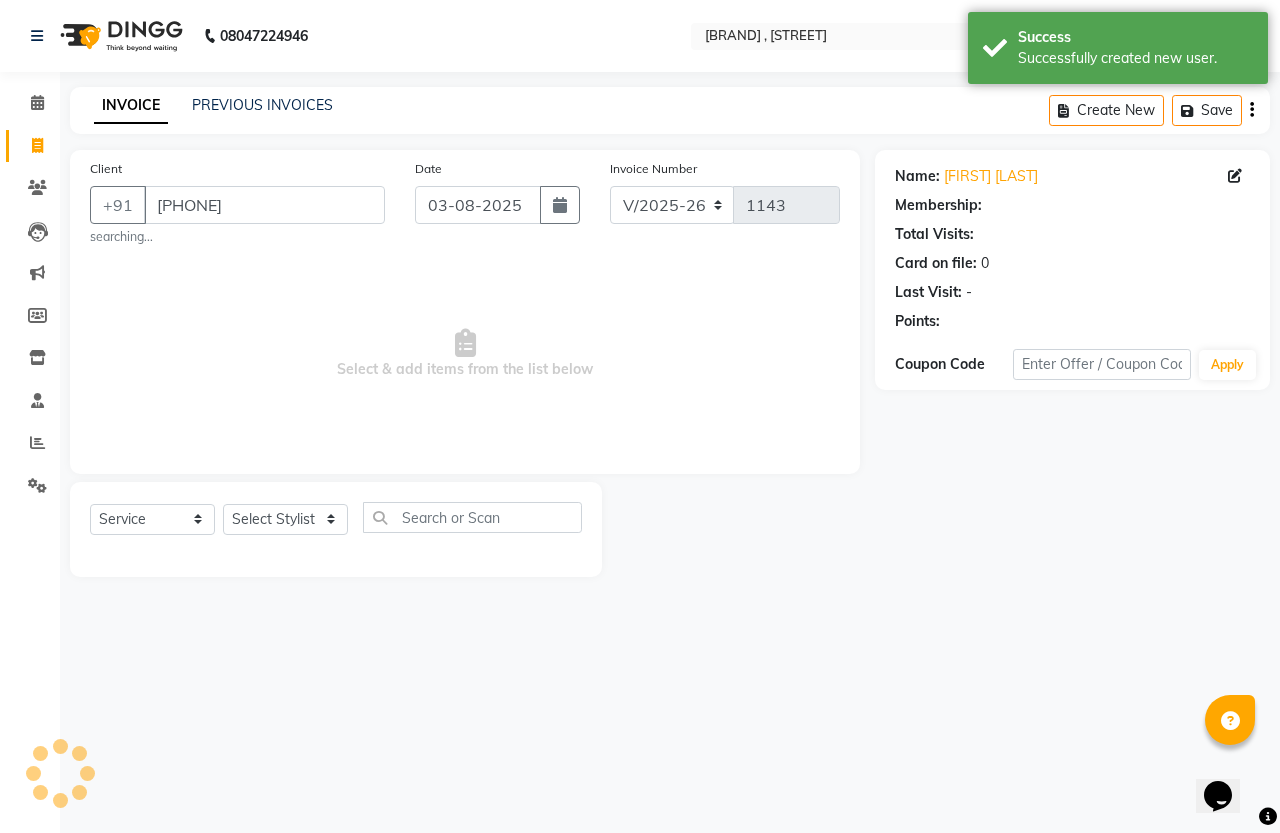 select on "1: Object" 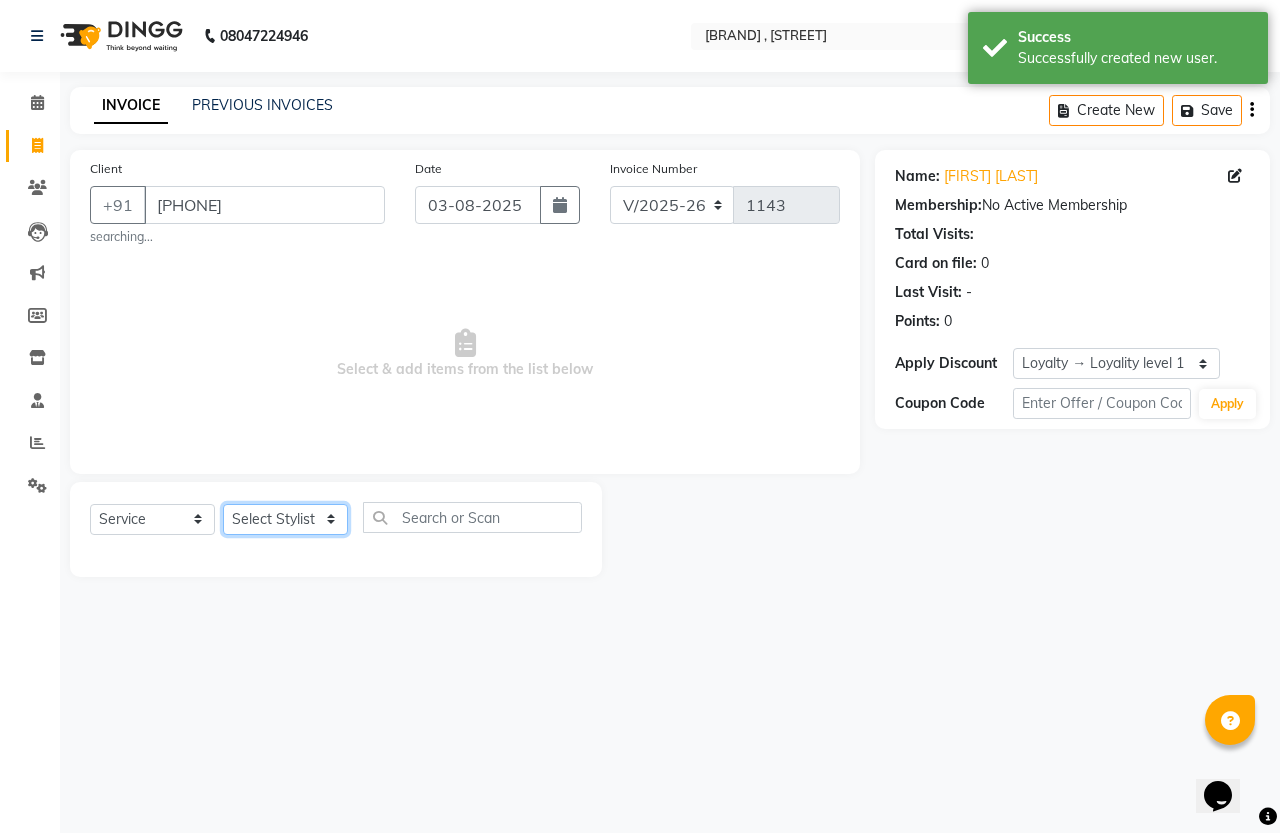 click on "Select Stylist [LAST] [LAST] [LAST]" 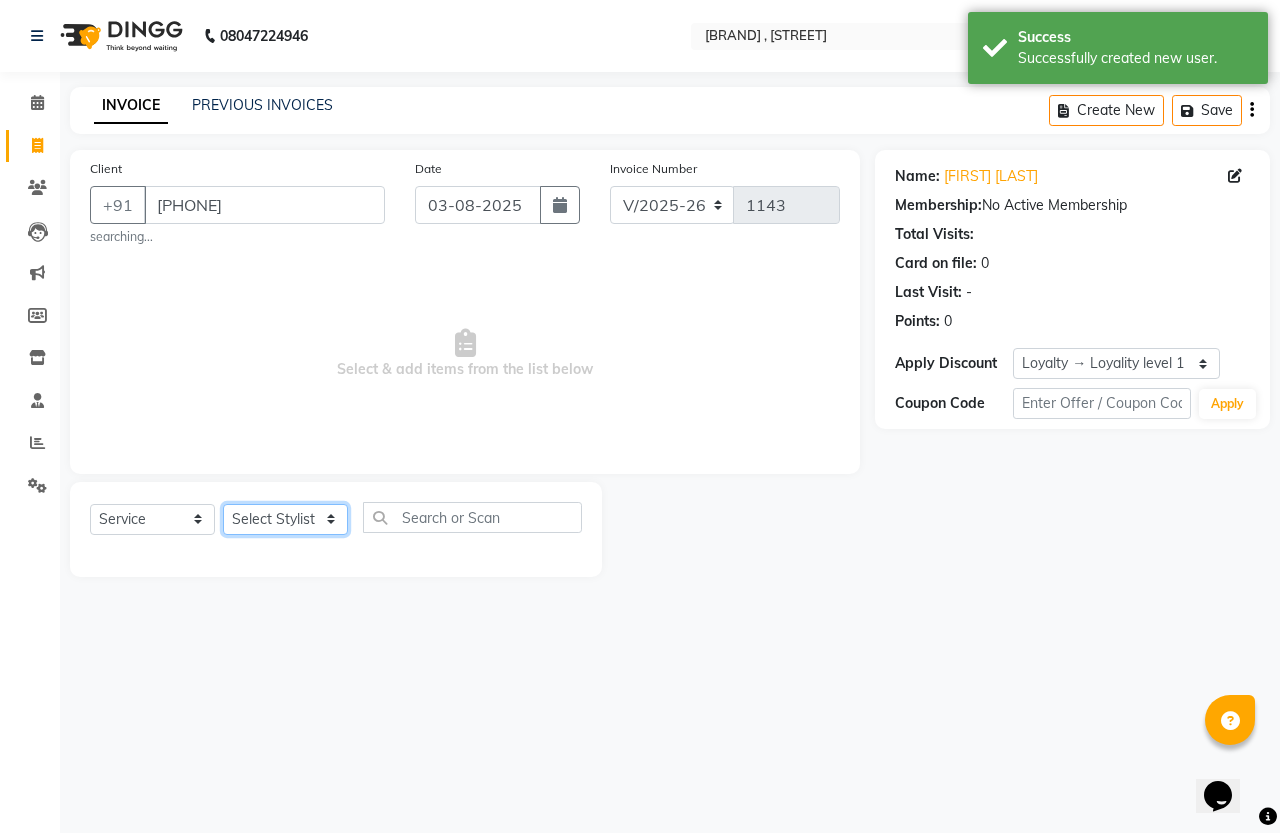 select on "87772" 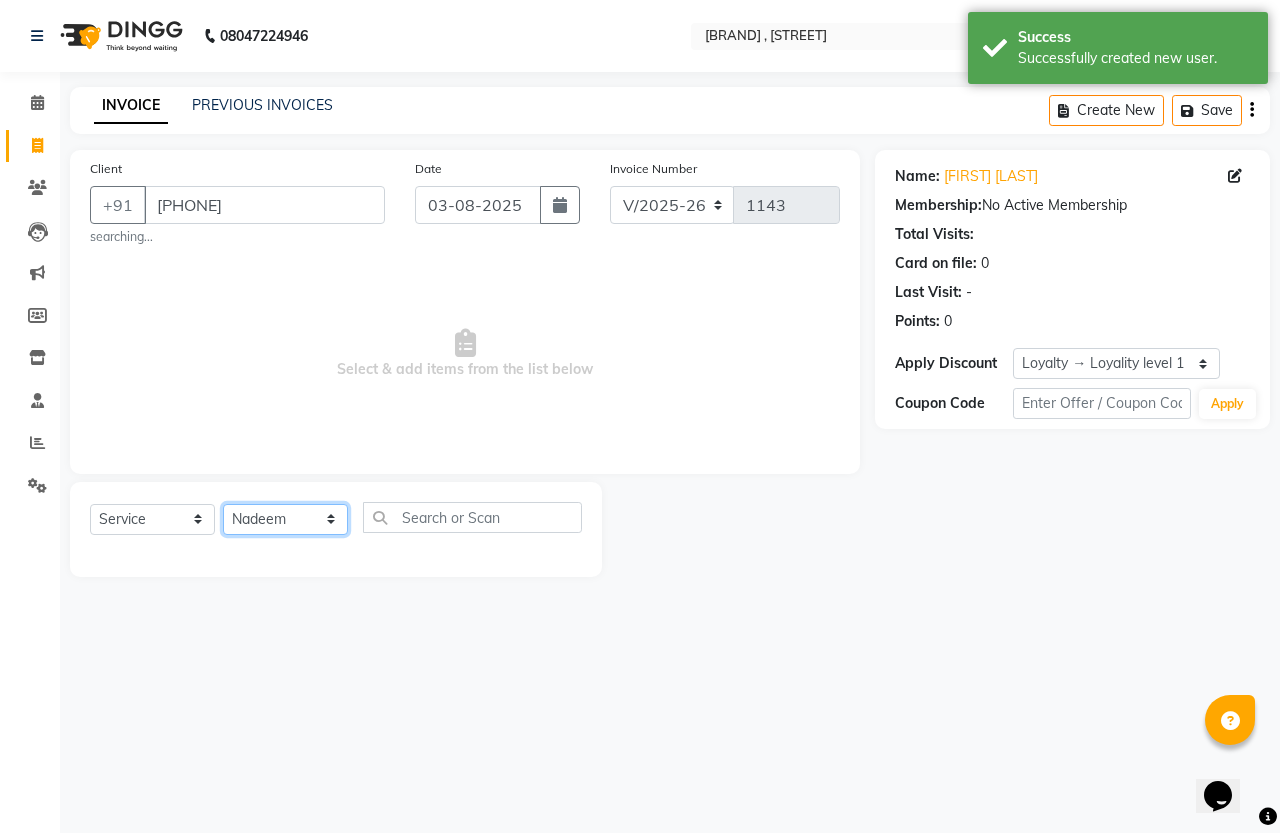 click on "Select Stylist [LAST] [LAST] [LAST]" 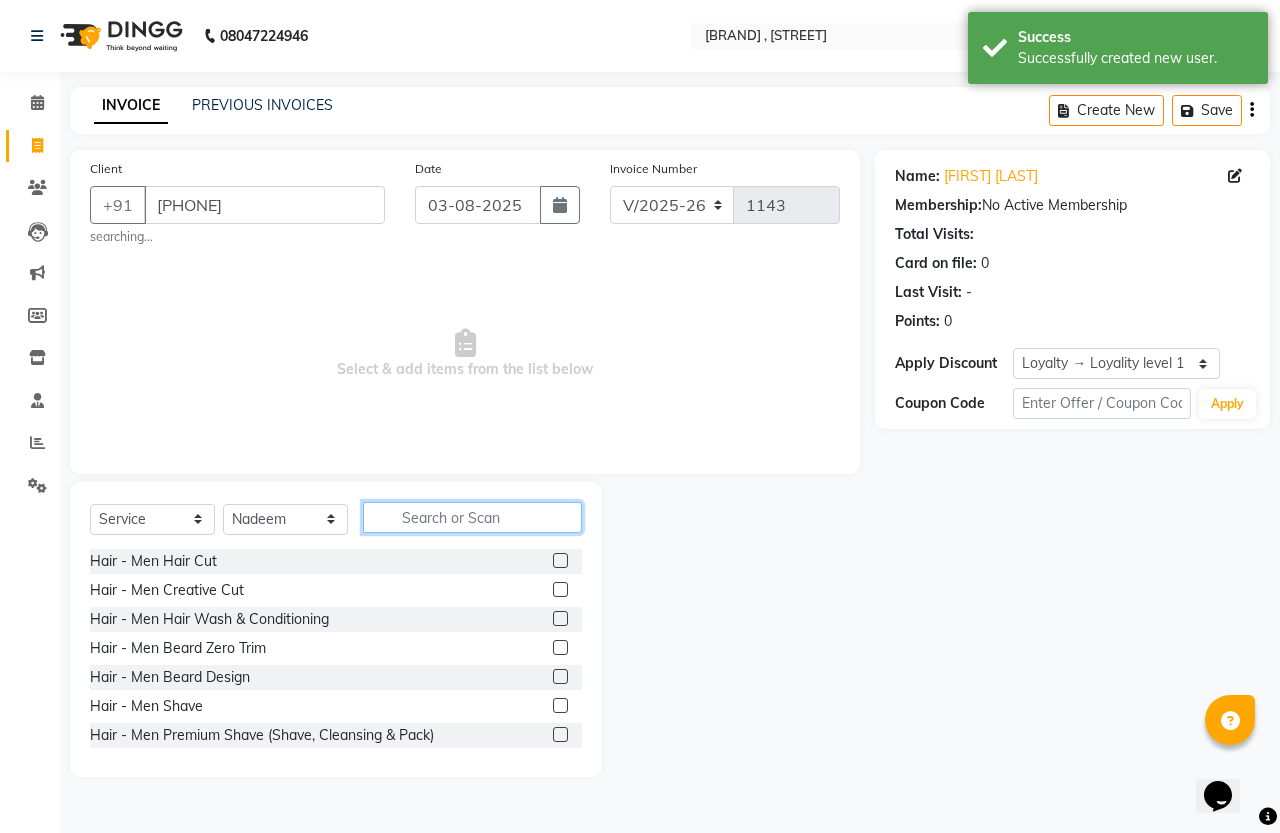 click 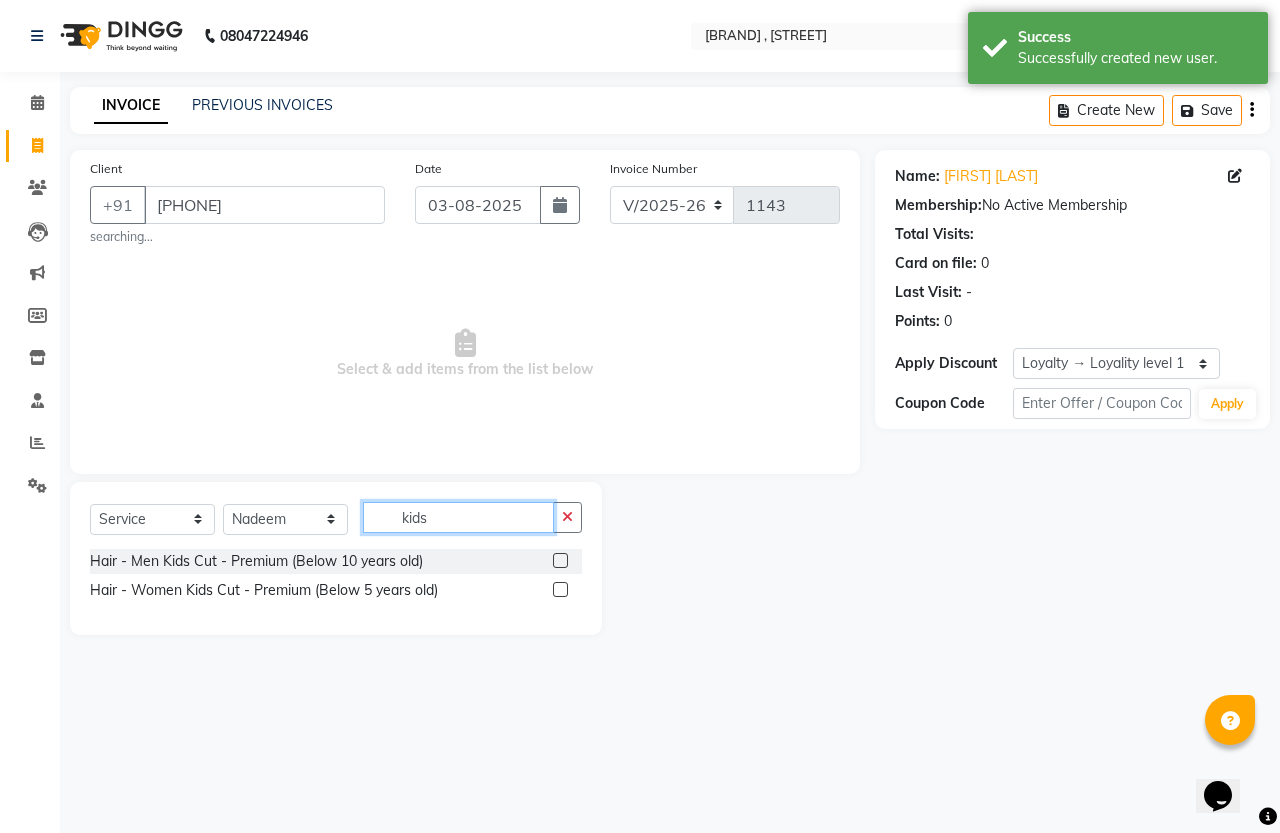 type on "kids" 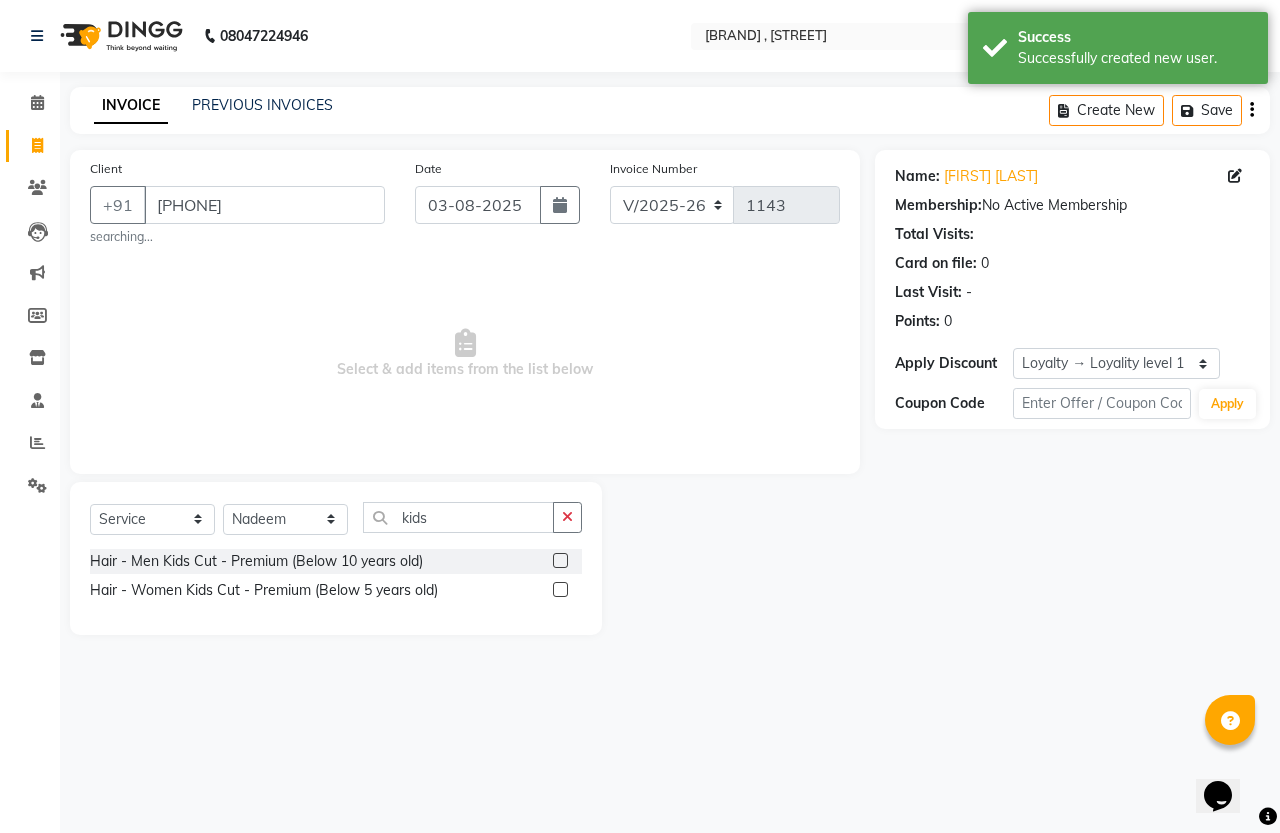 click 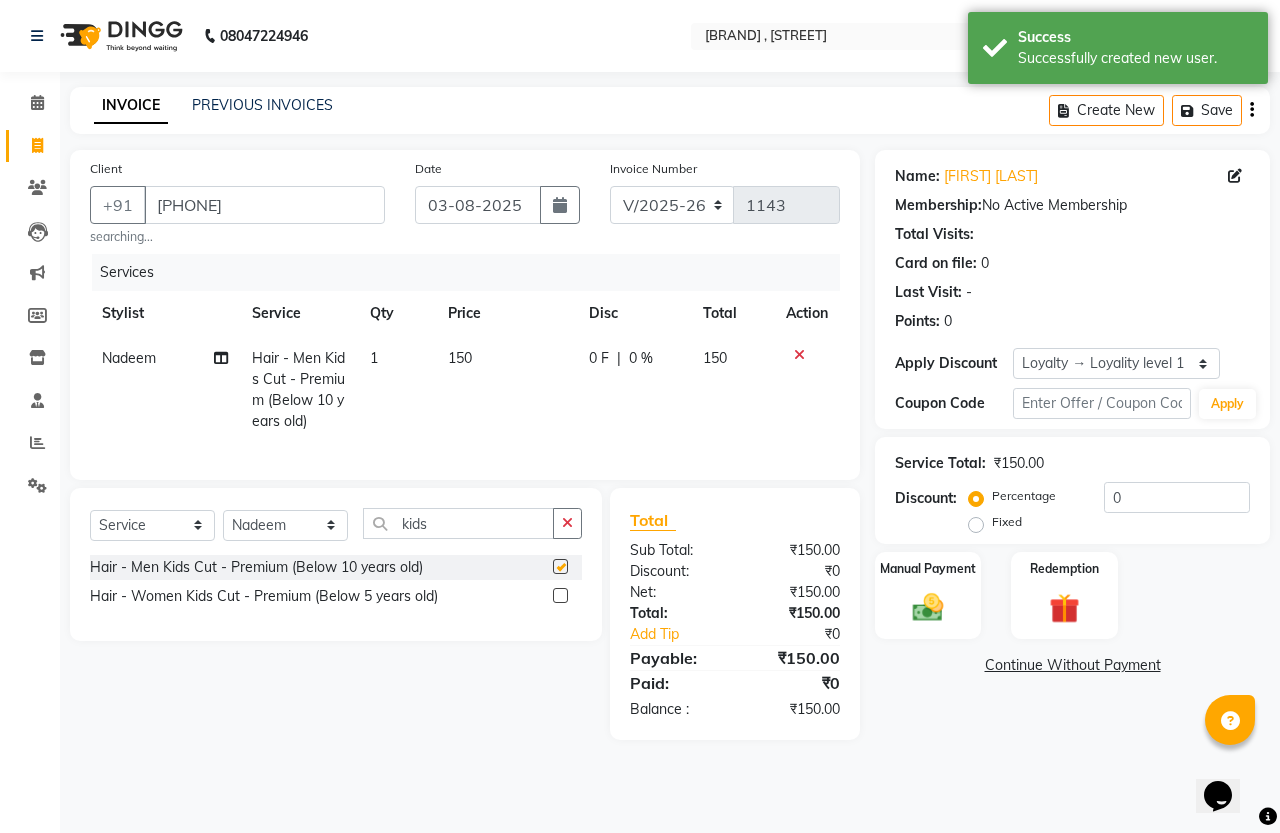 checkbox on "false" 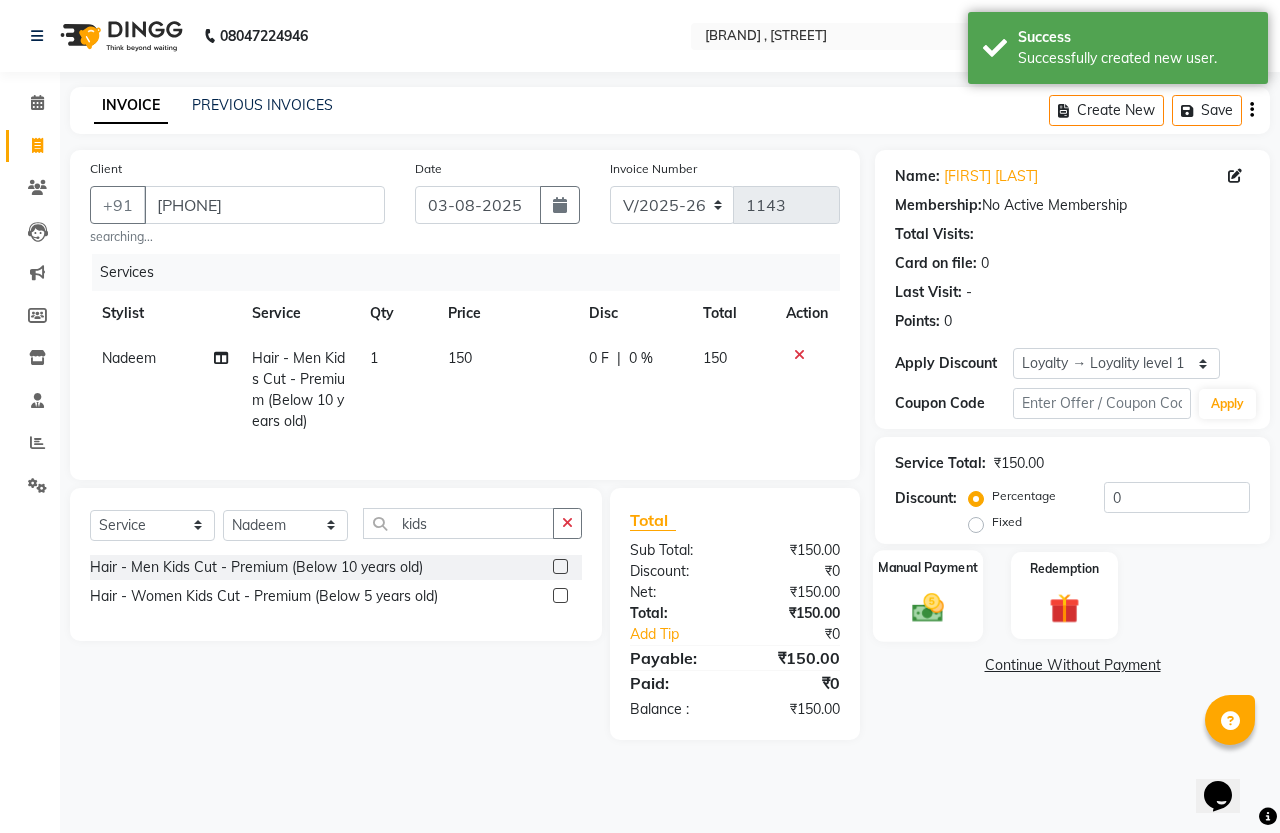 click 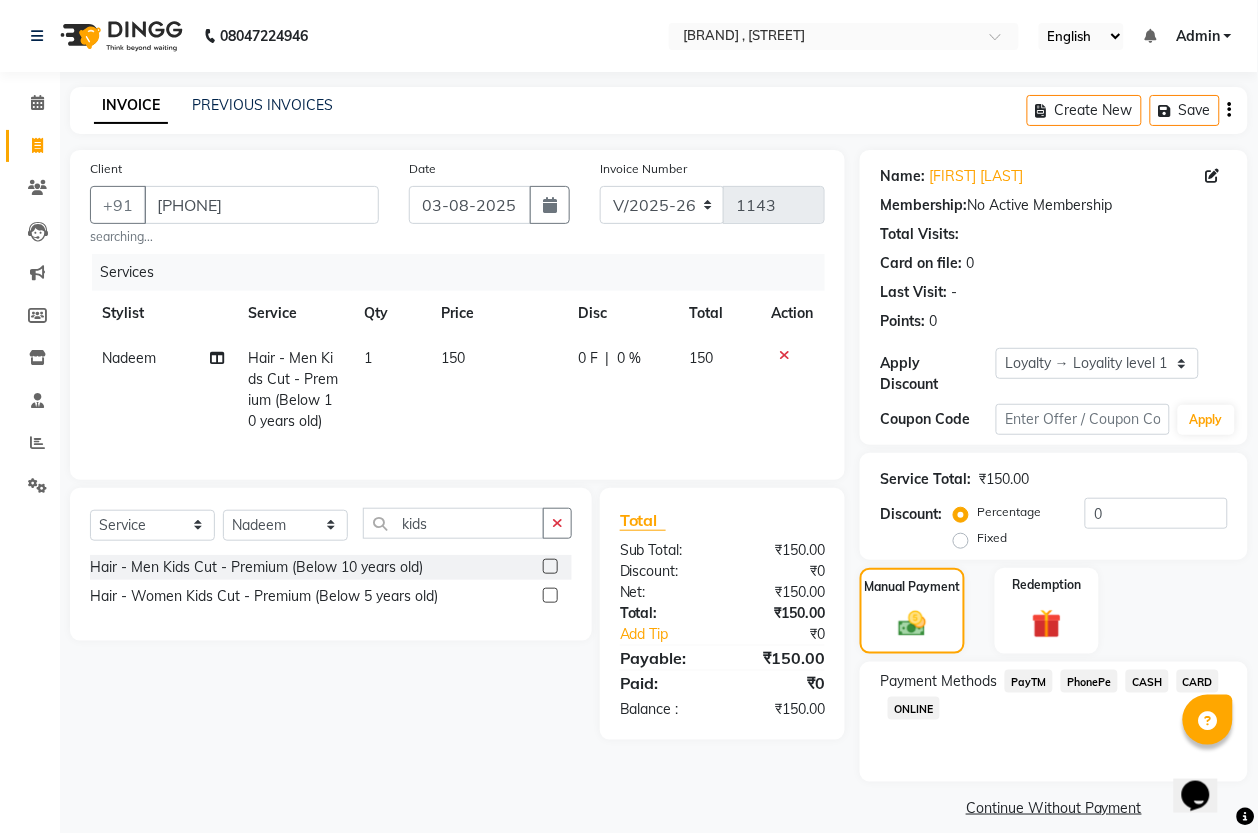 click on "PhonePe" 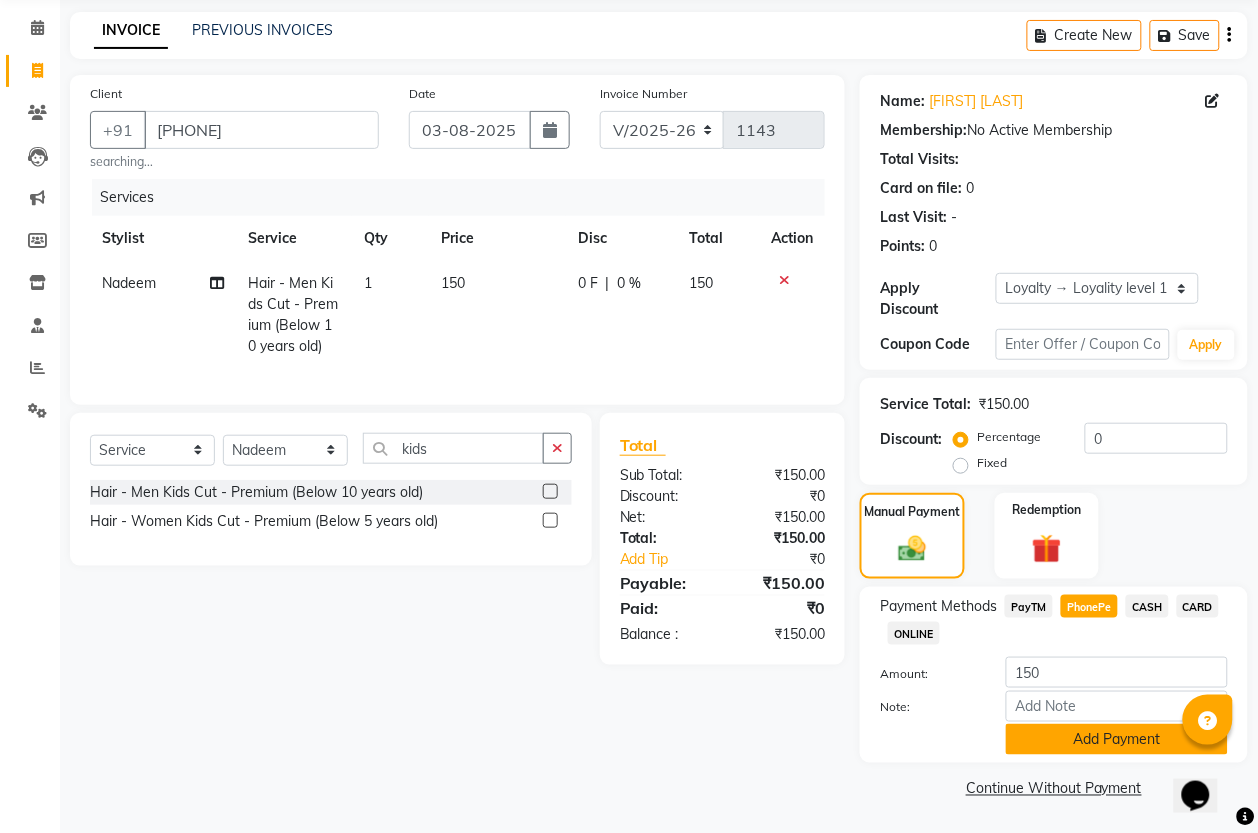 click on "Add Payment" 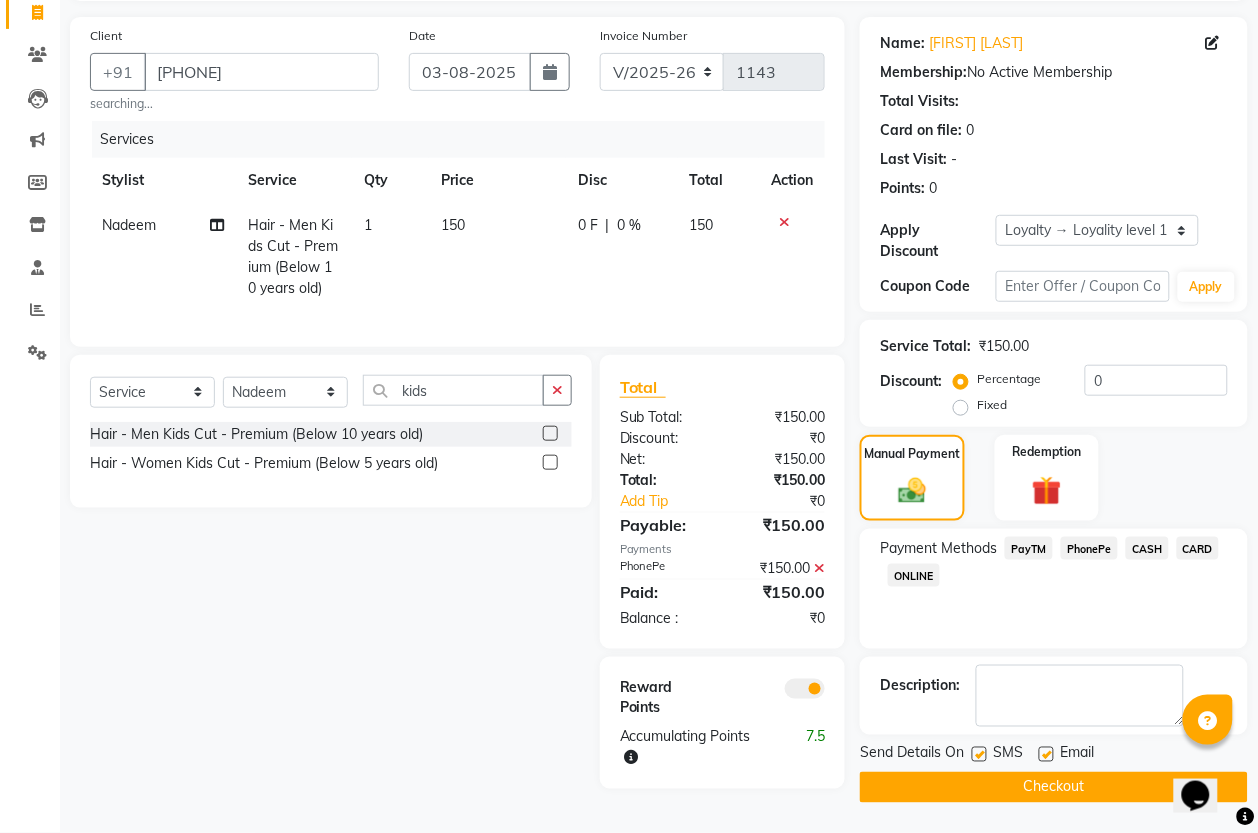 scroll, scrollTop: 140, scrollLeft: 0, axis: vertical 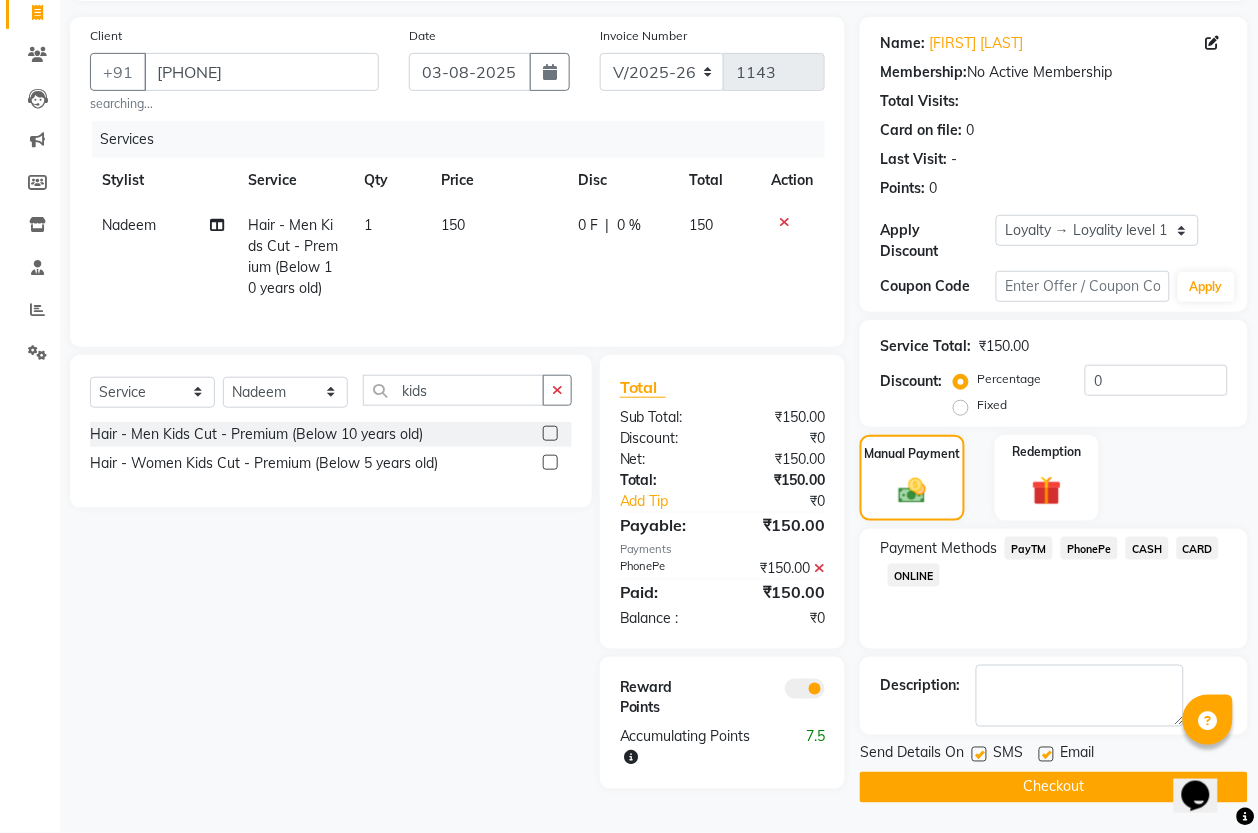 click on "Checkout" 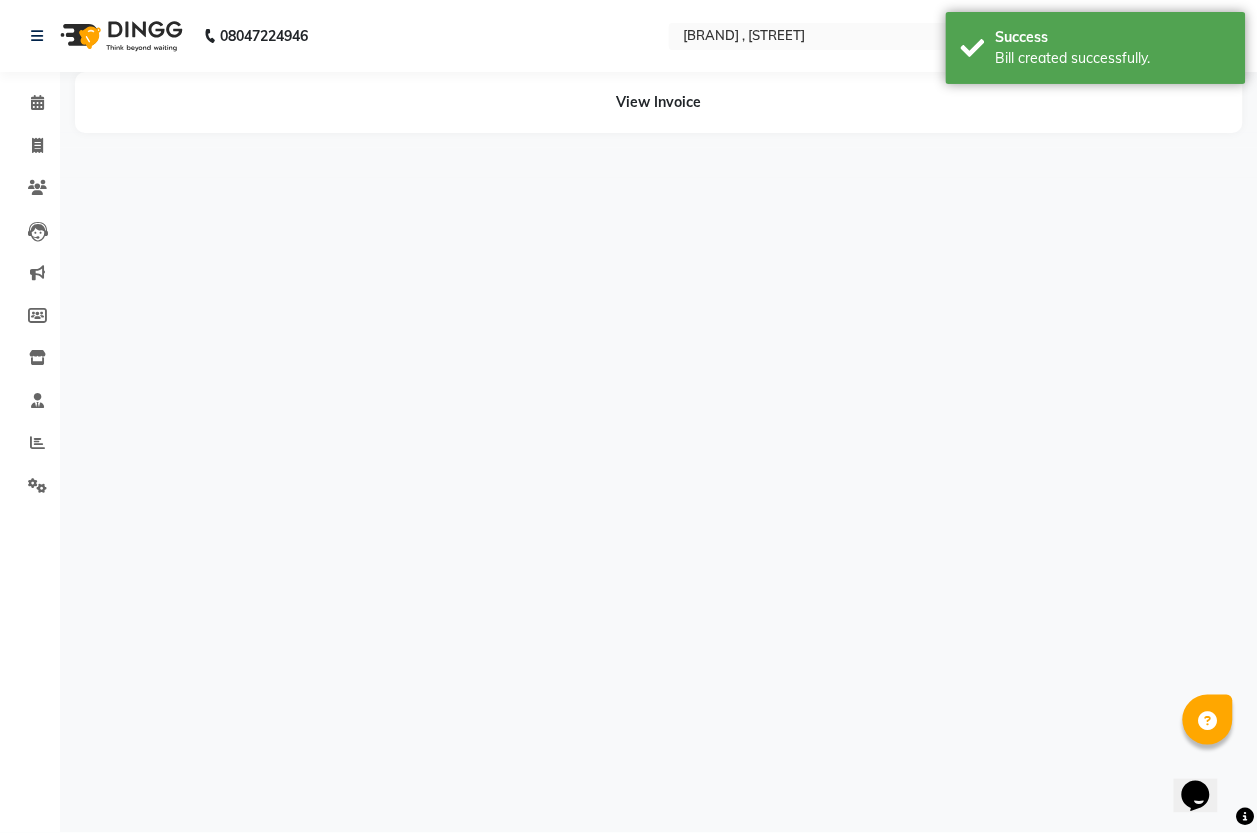 scroll, scrollTop: 0, scrollLeft: 0, axis: both 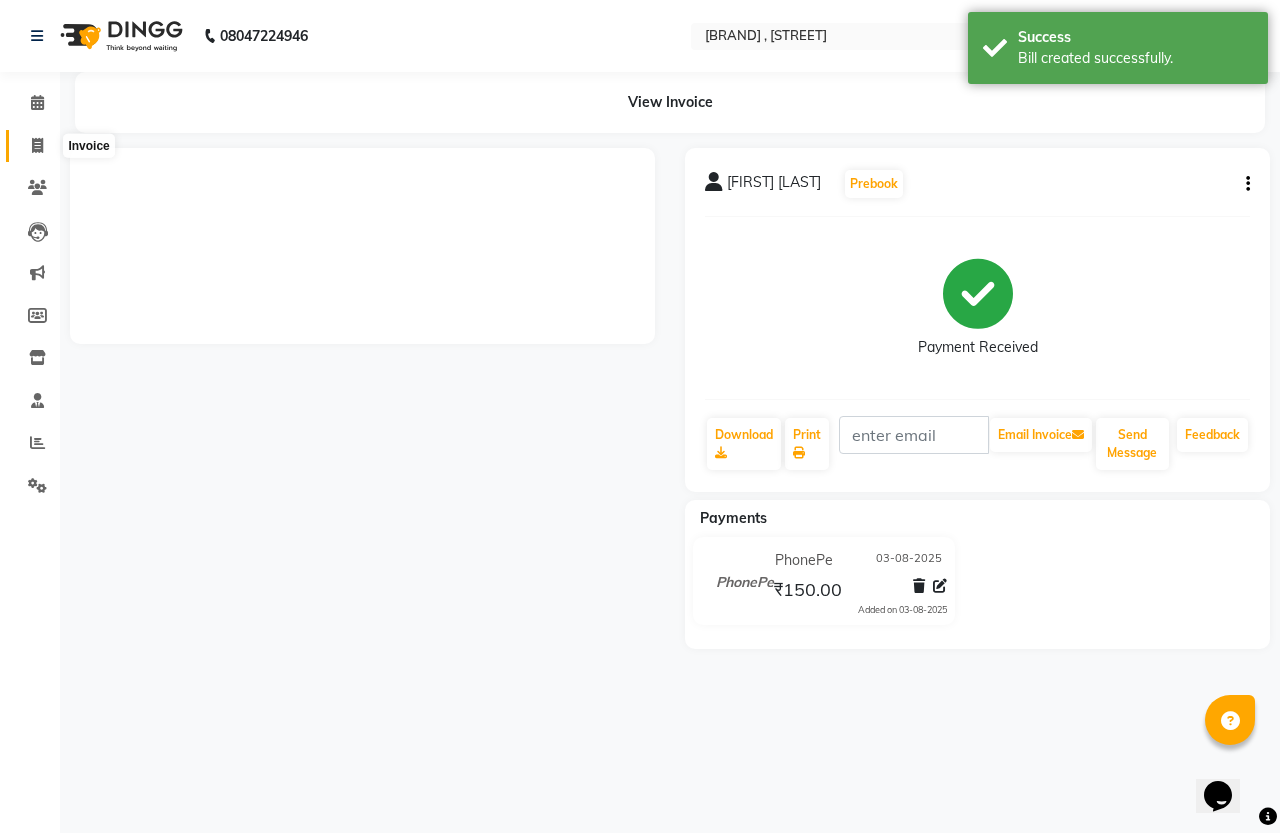 click 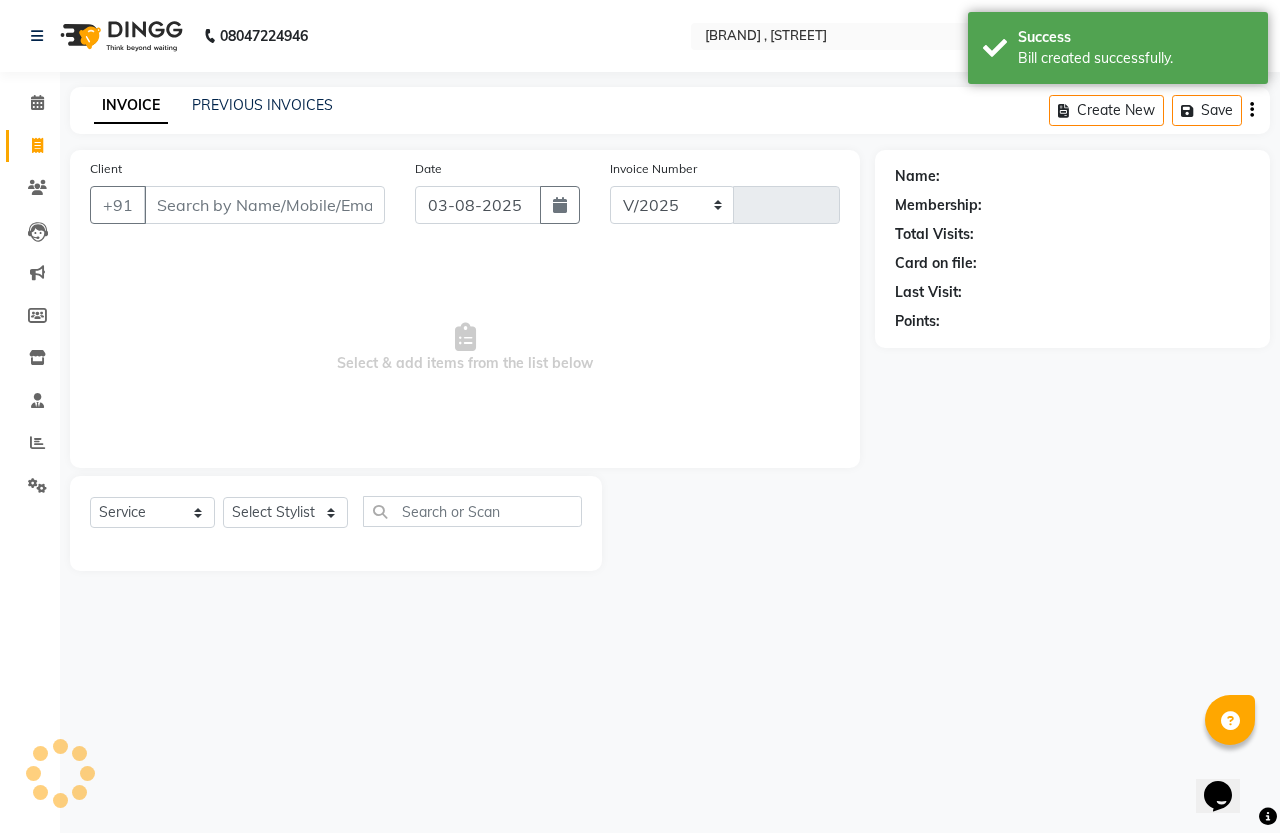 select on "7213" 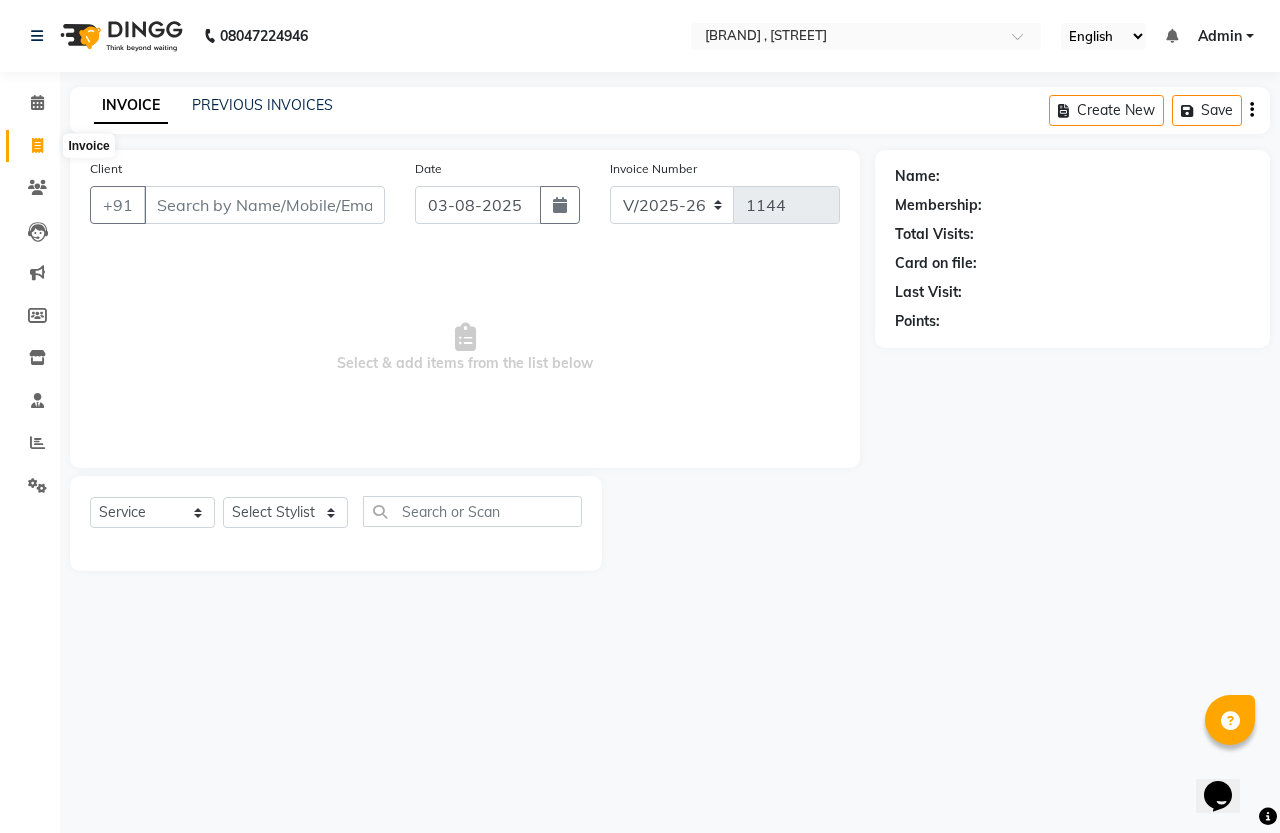 click 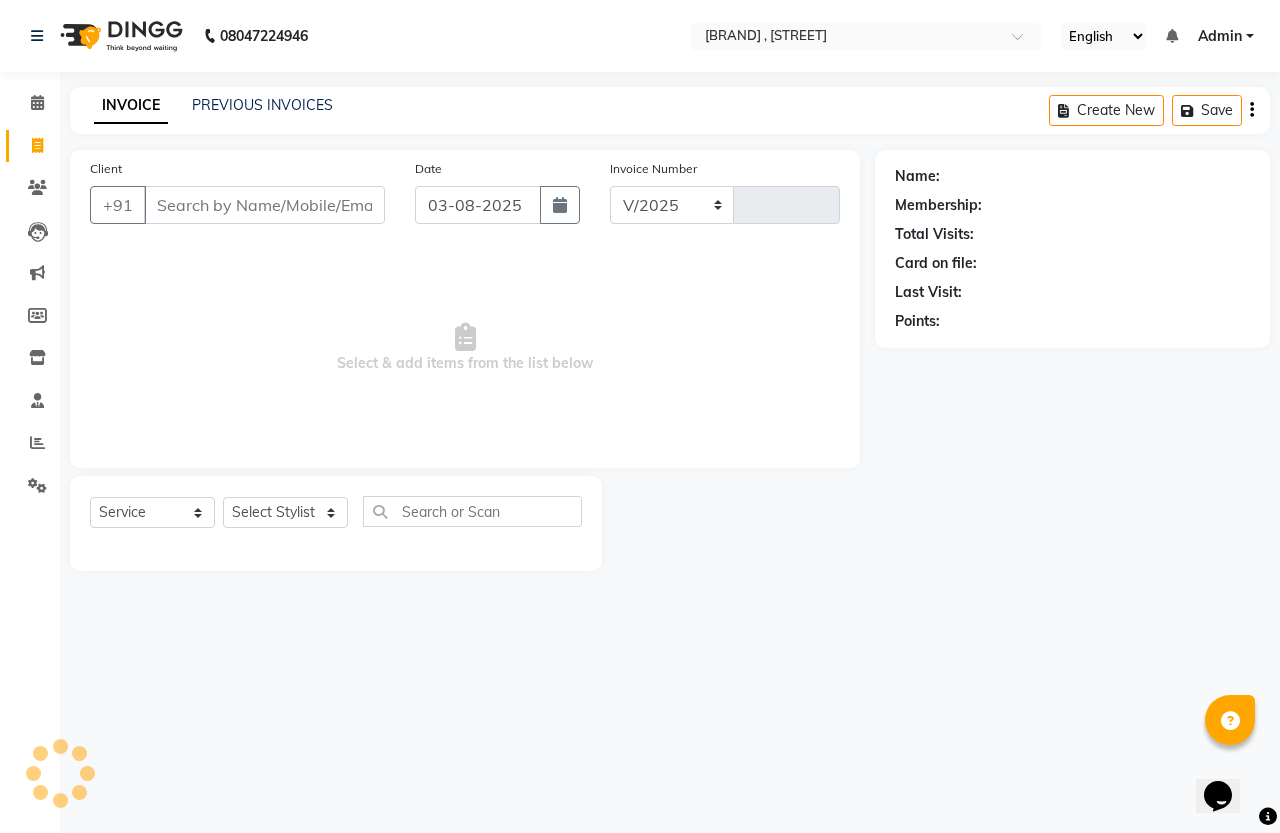 select on "7213" 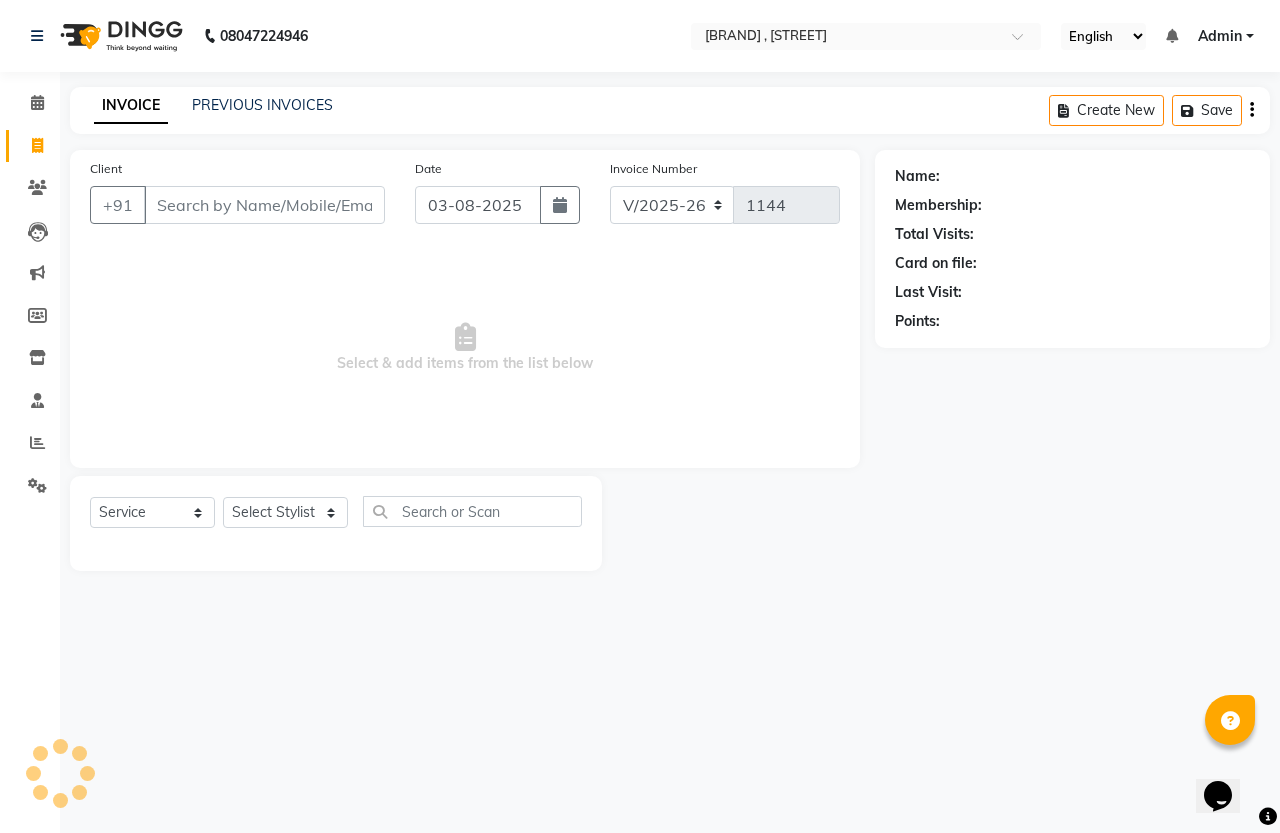 click on "Client" at bounding box center (264, 205) 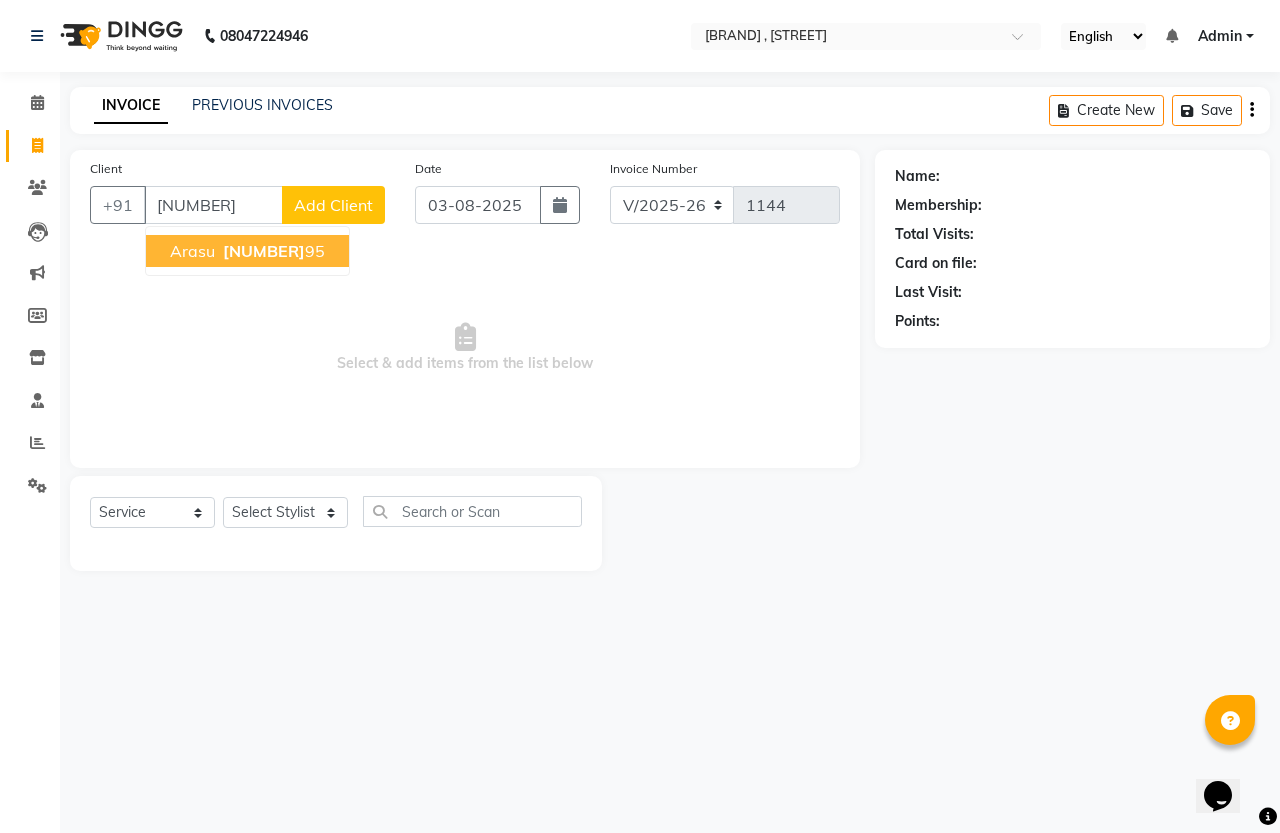 click on "[NUMBER]" at bounding box center (264, 251) 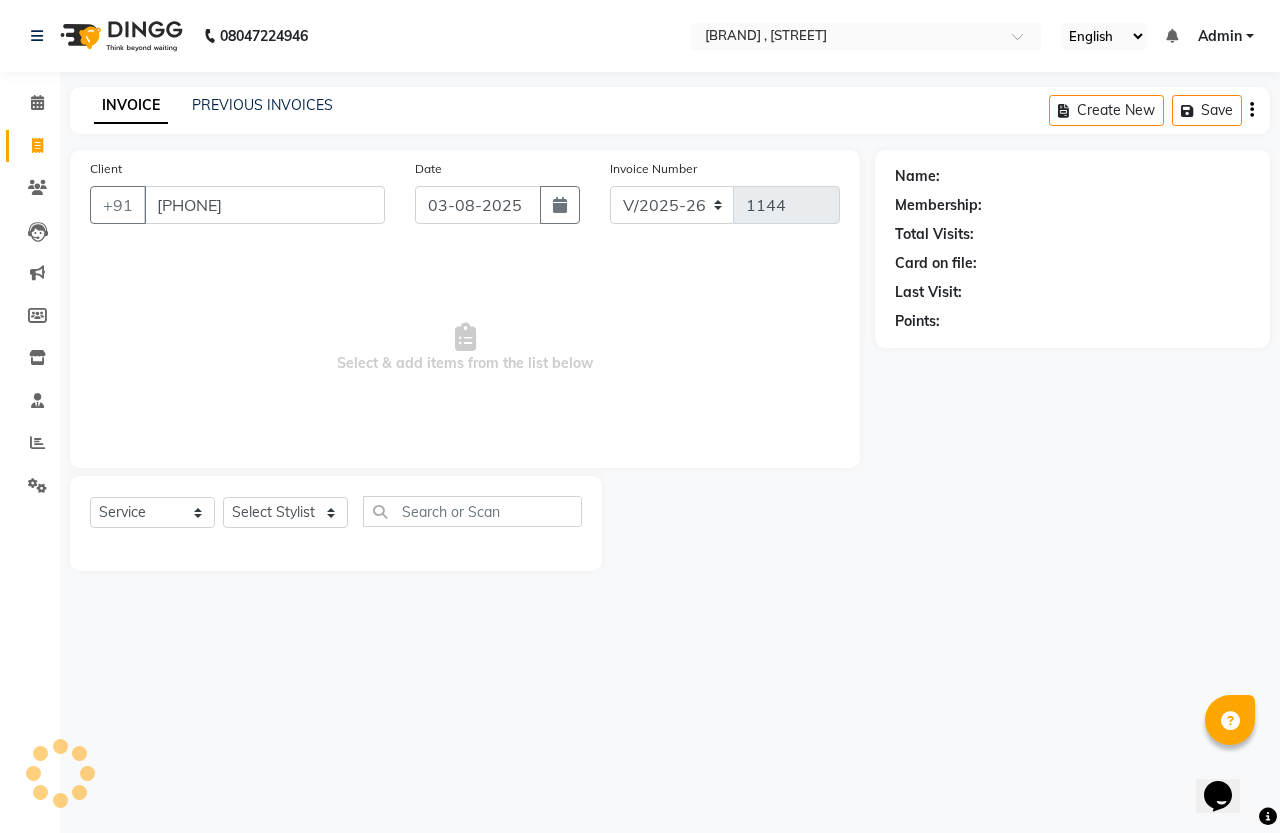 type on "[PHONE]" 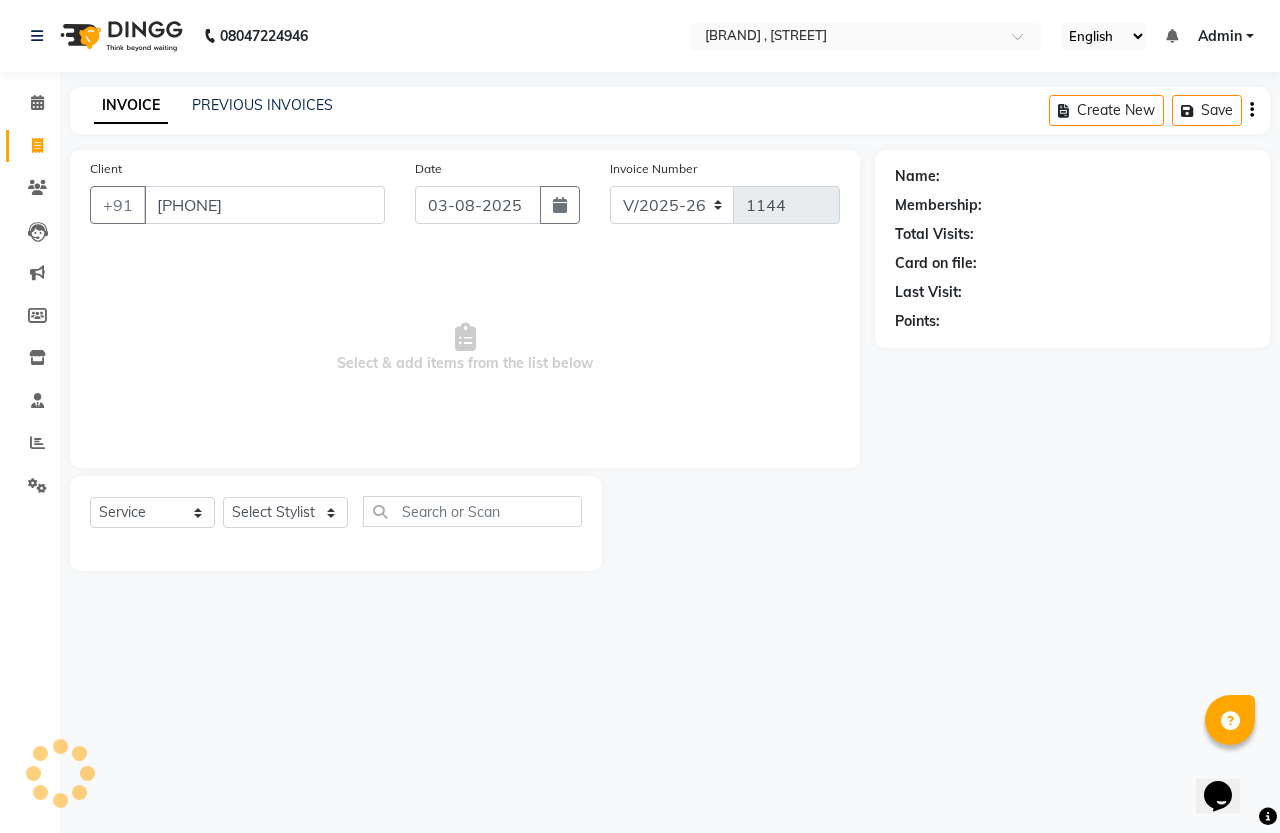 select on "1: Object" 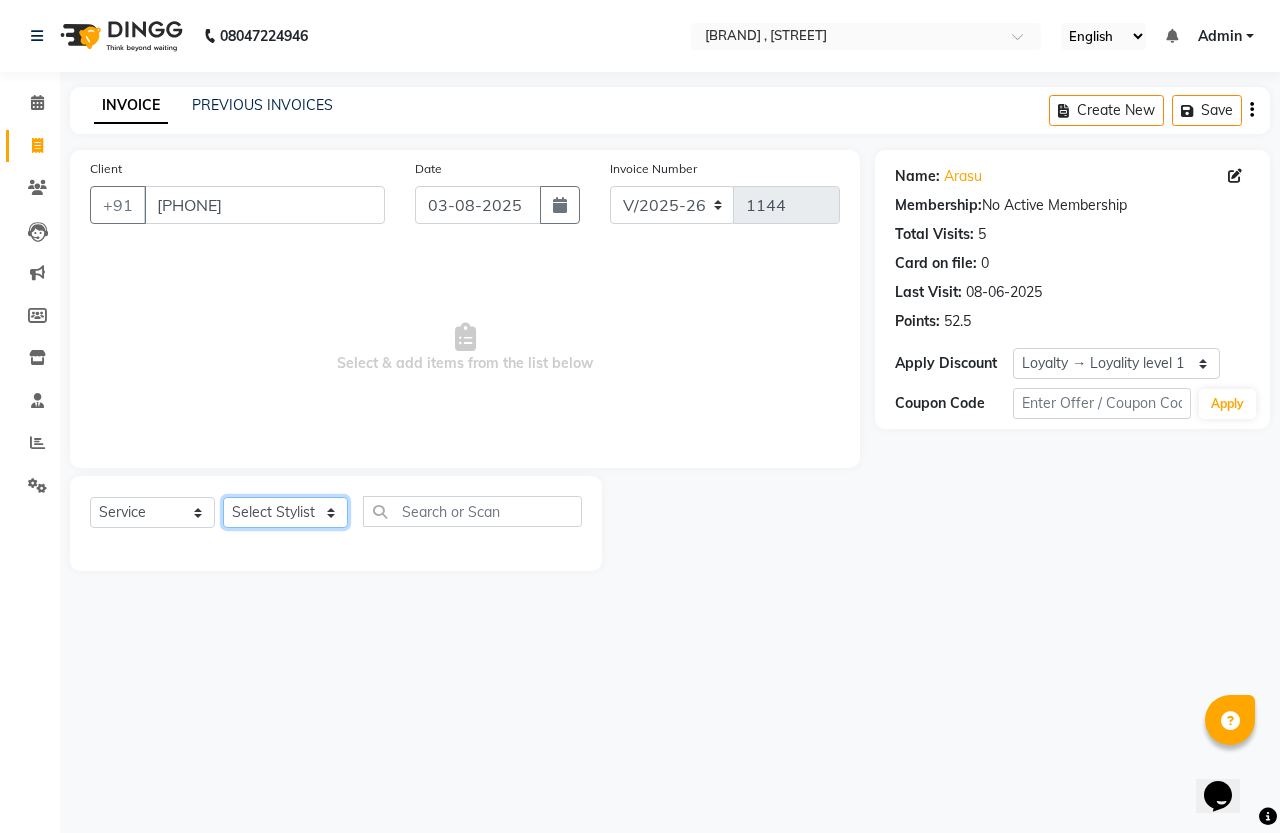 click on "Select Stylist [LAST] [LAST] [LAST]" 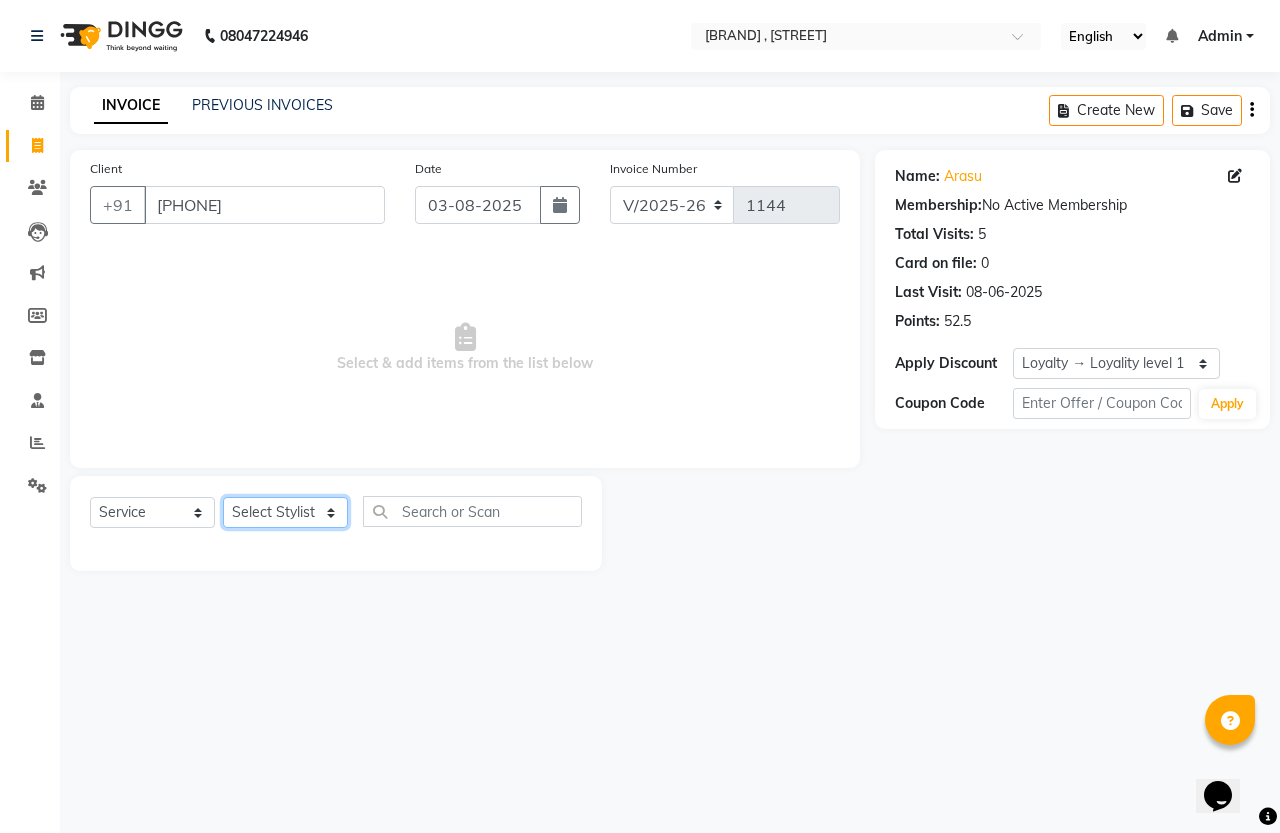 select on "61185" 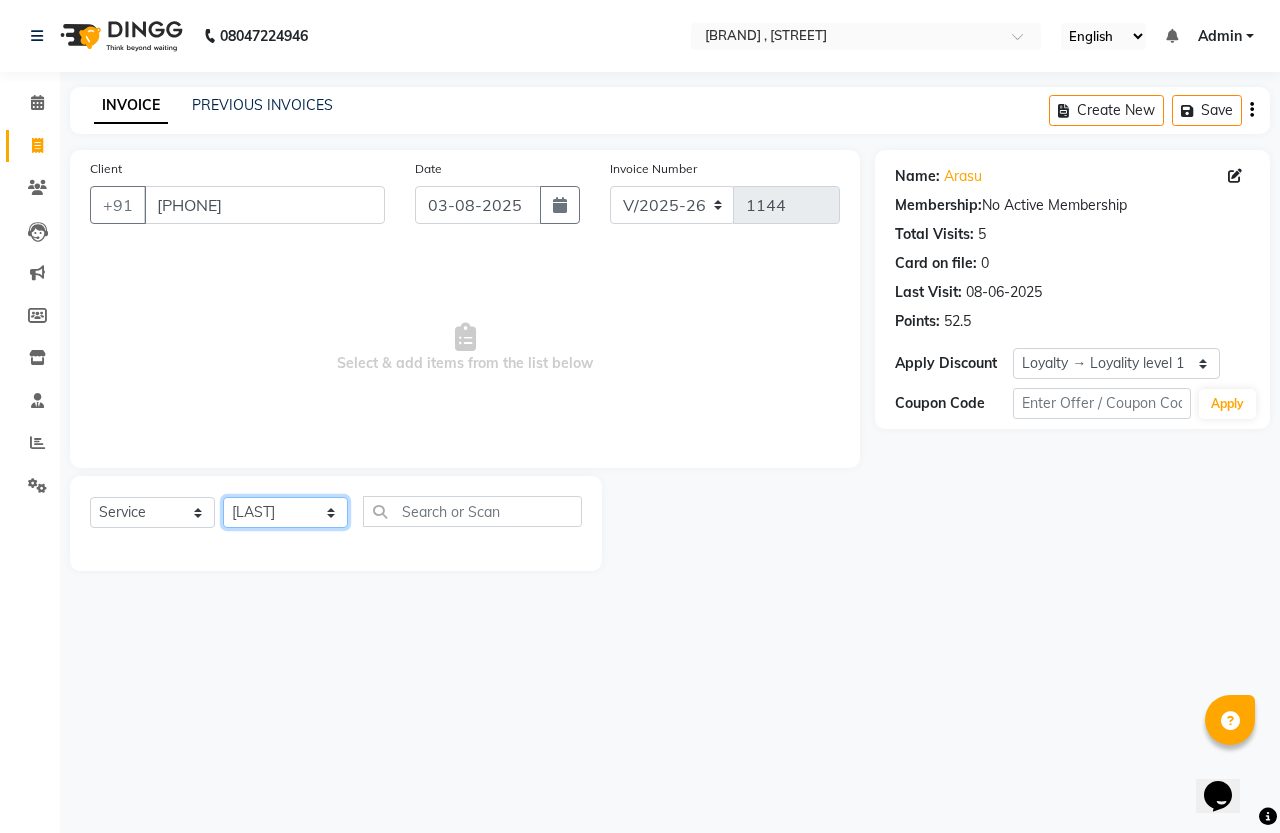 click on "Select Stylist [LAST] [LAST] [LAST]" 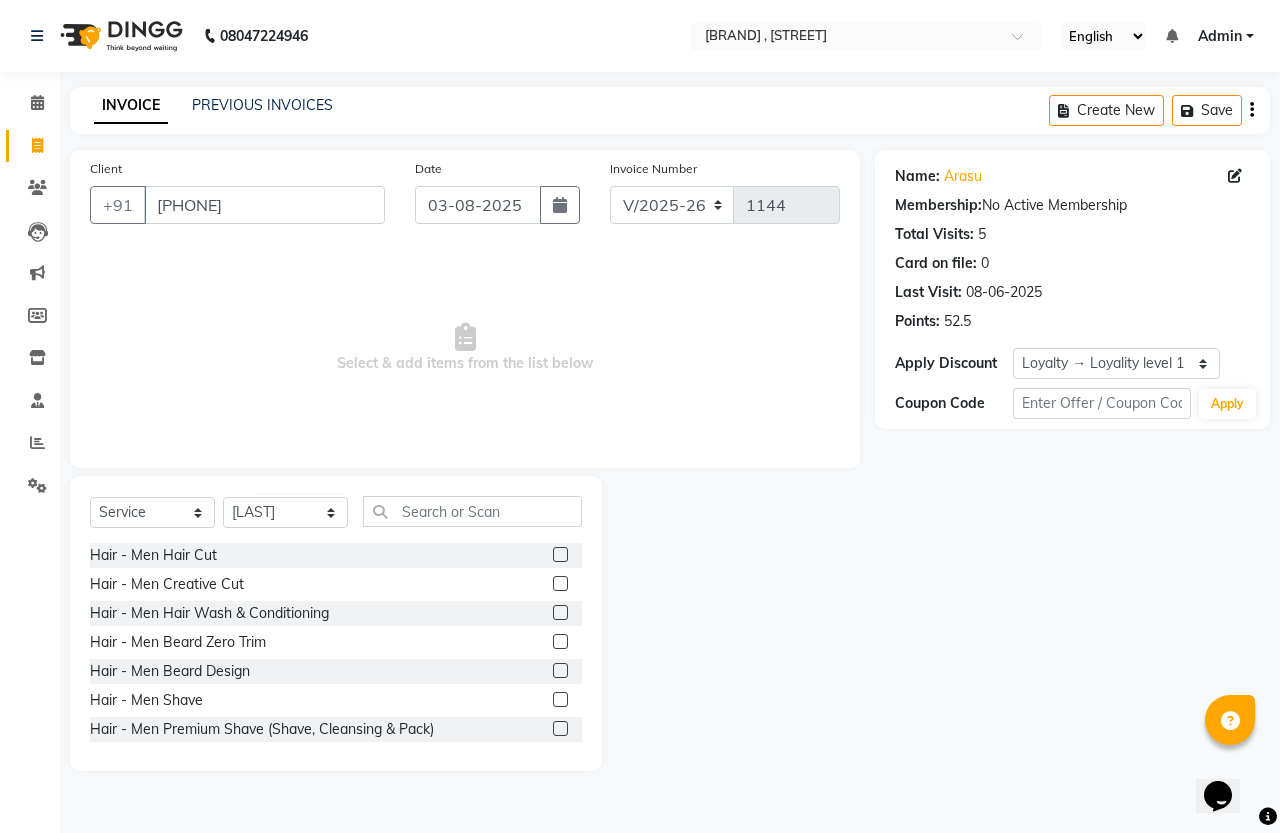 click 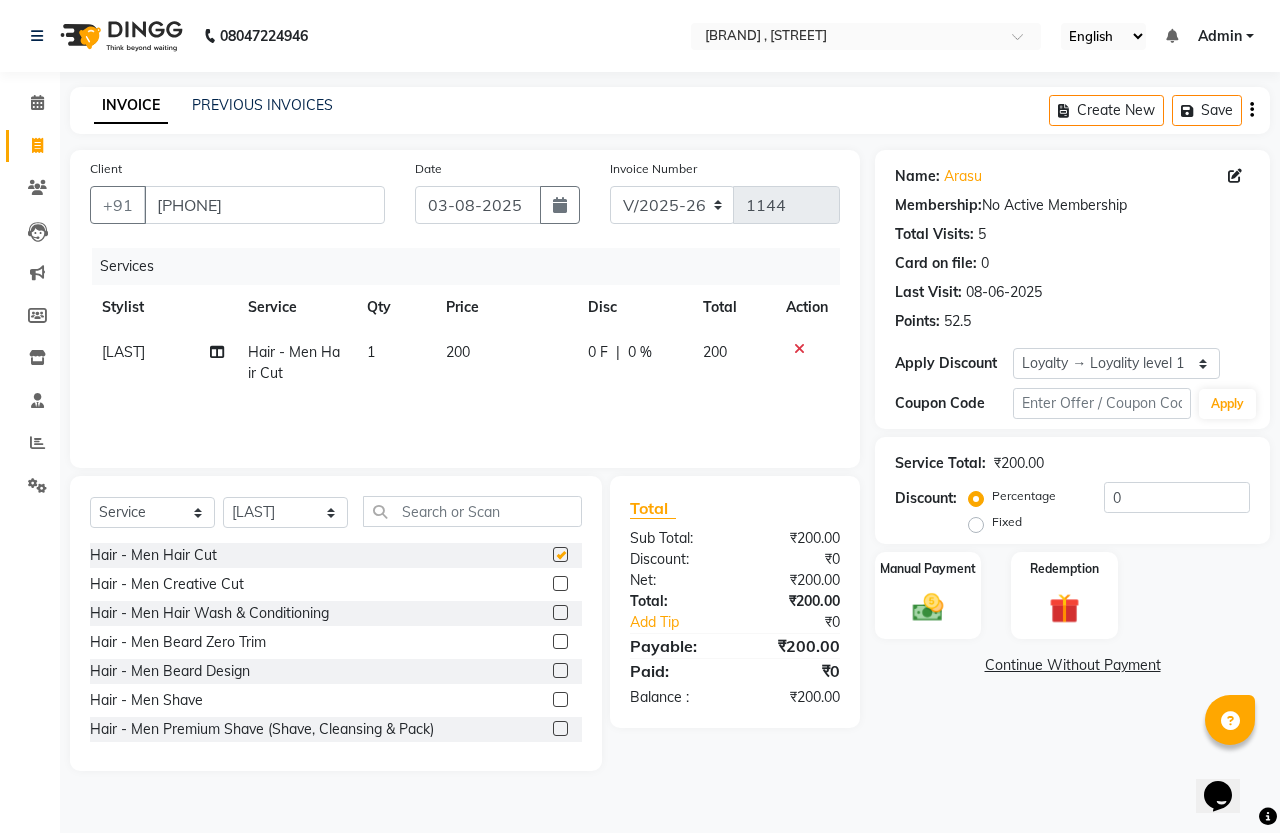 checkbox on "false" 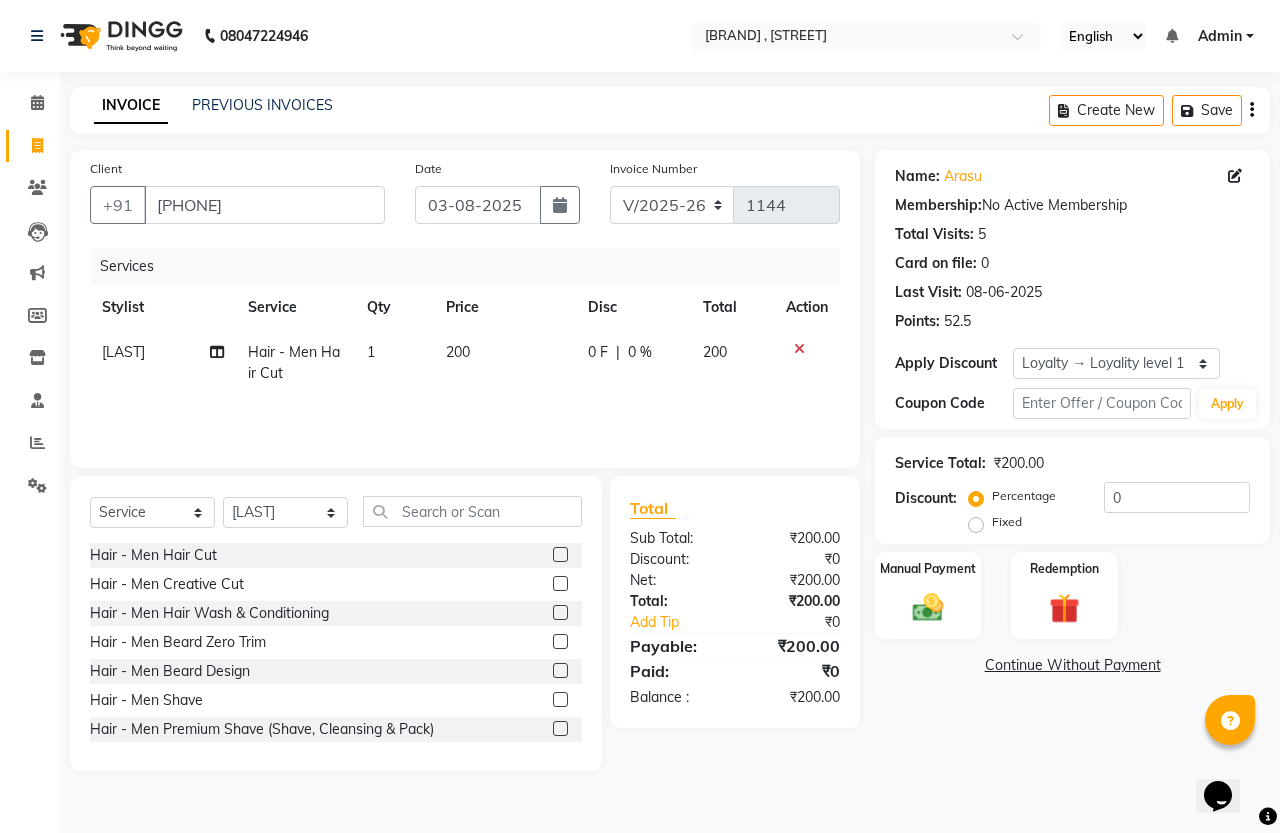 click 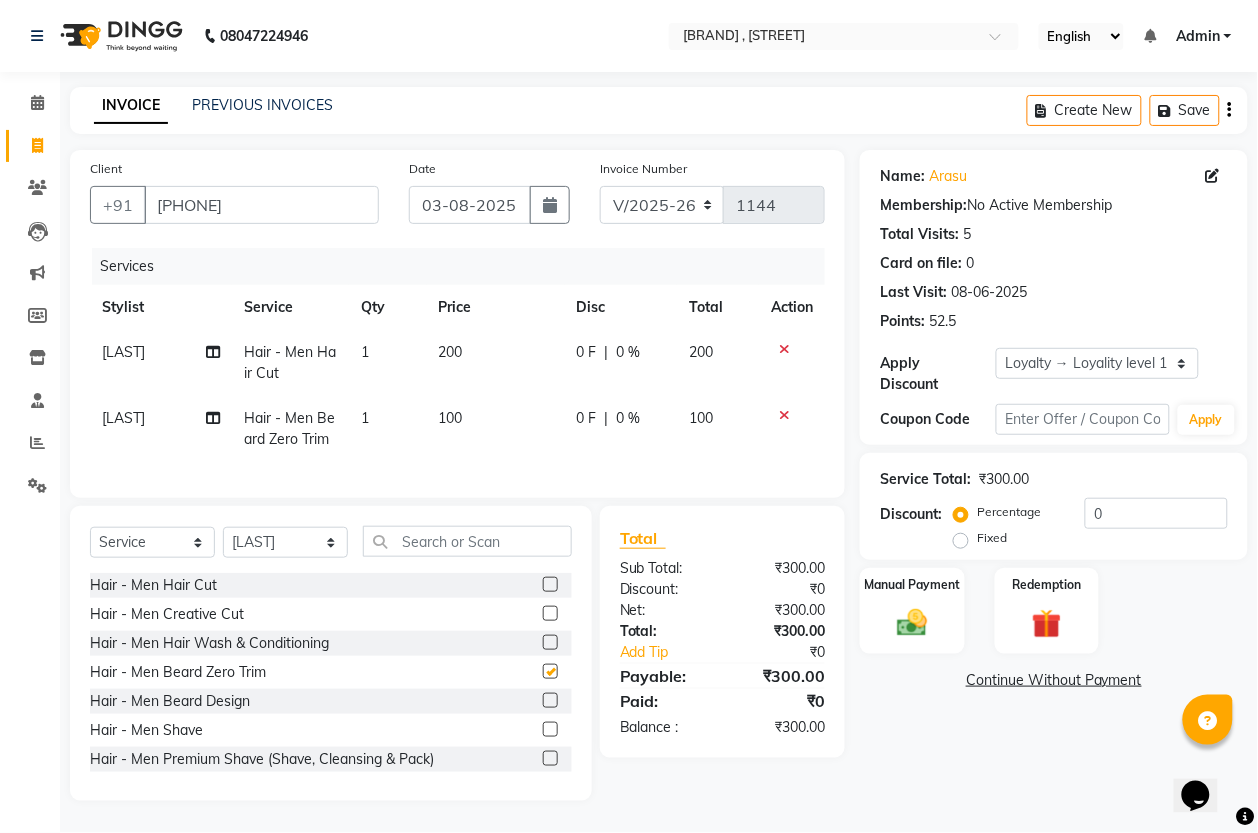 checkbox on "false" 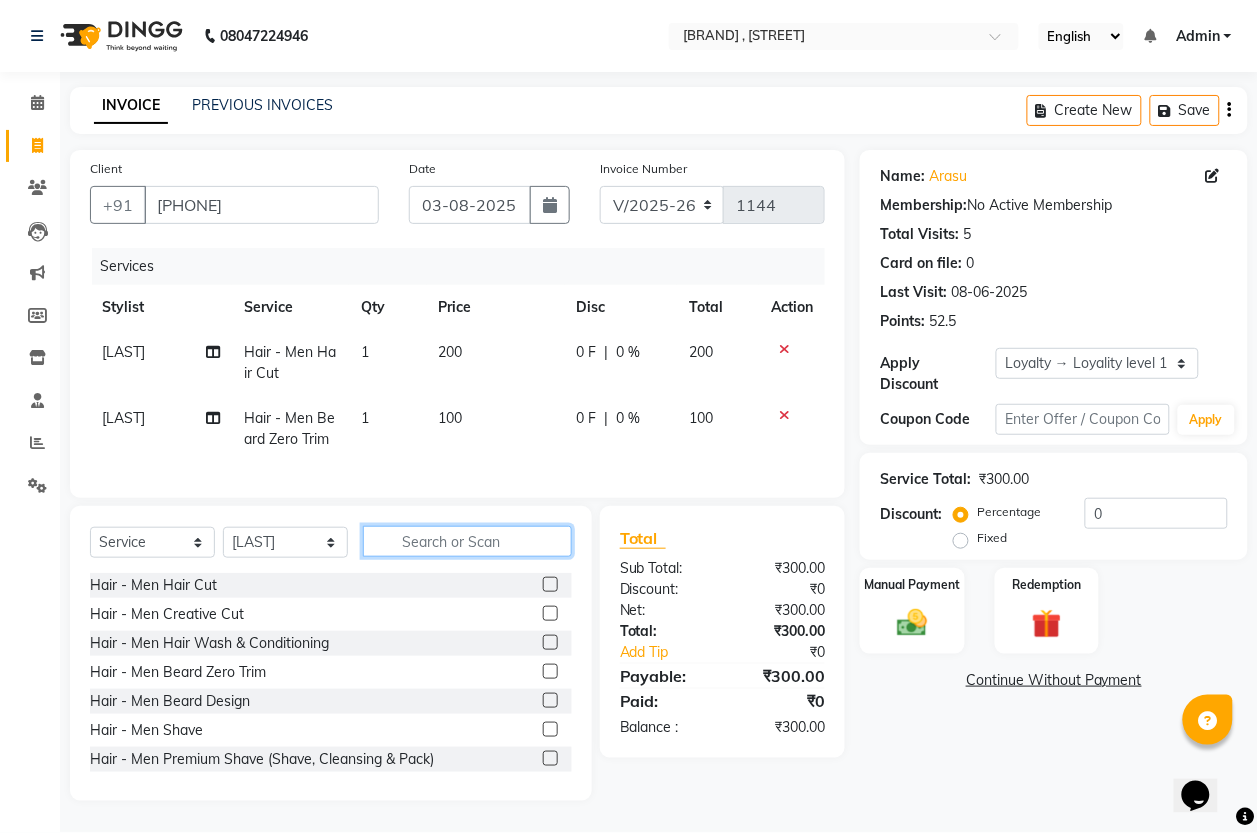click 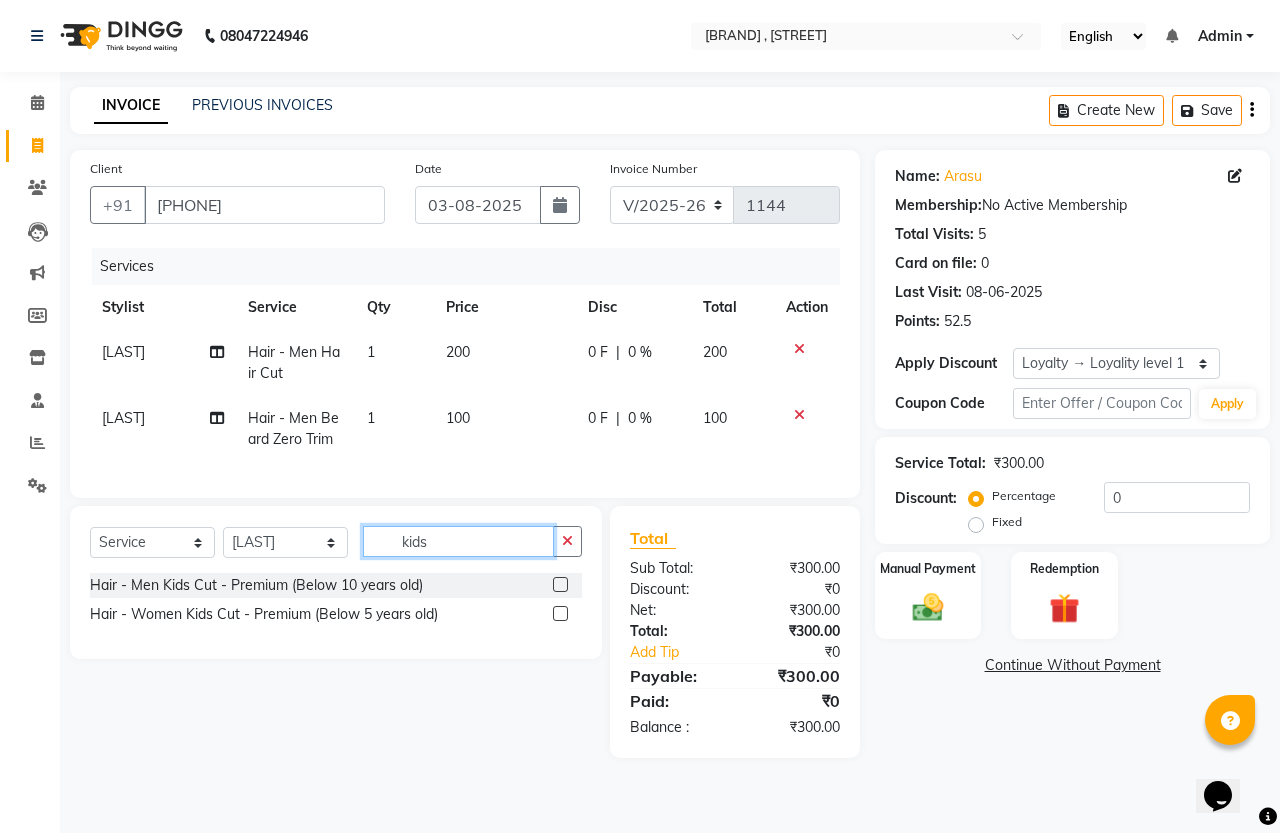 type on "kids" 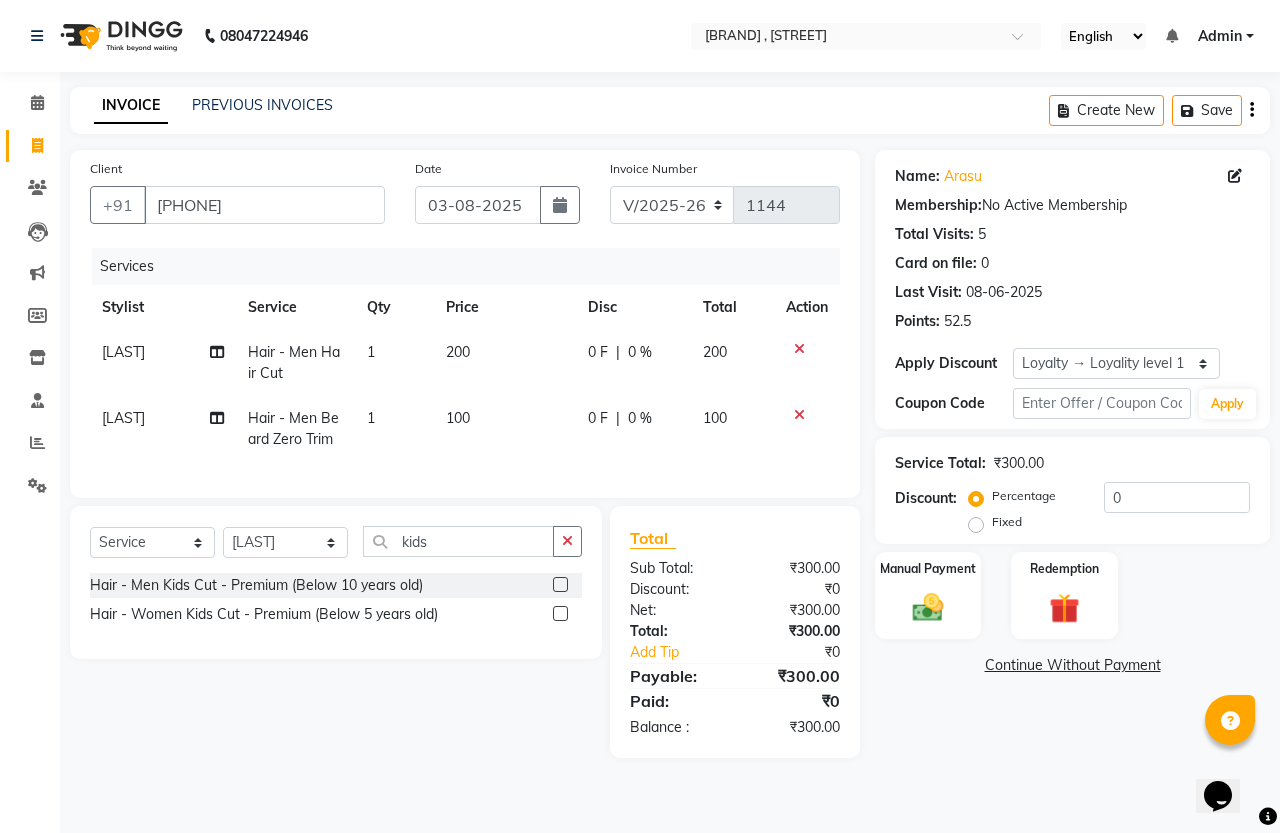 click 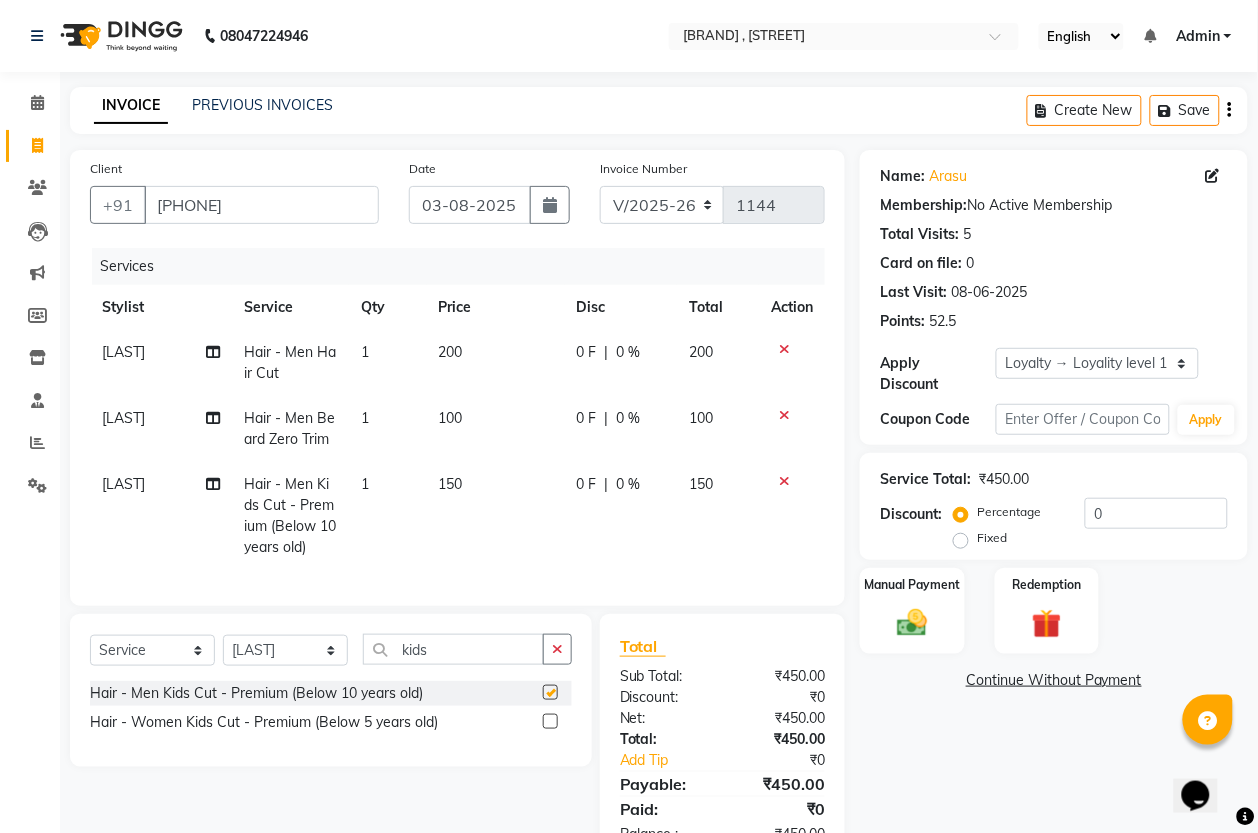 checkbox on "false" 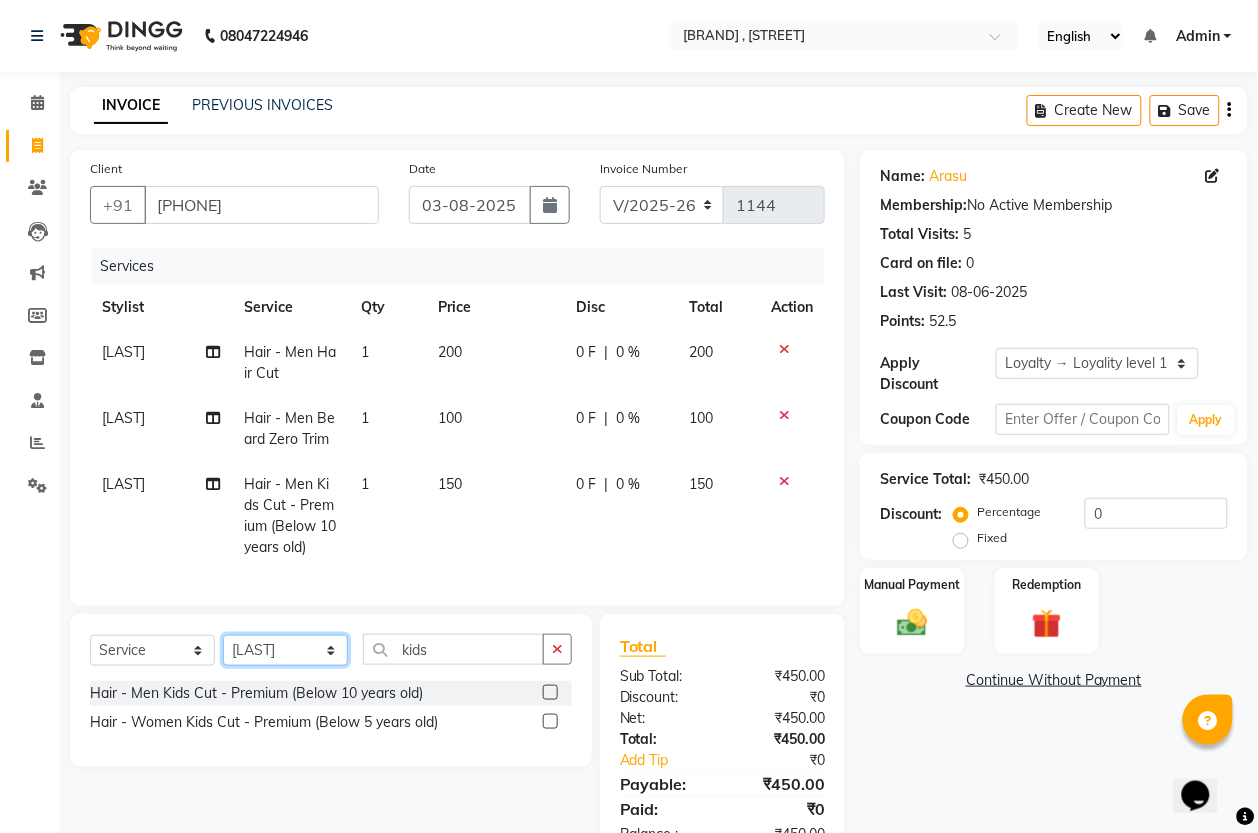 click on "Select Stylist [LAST] [LAST] [LAST]" 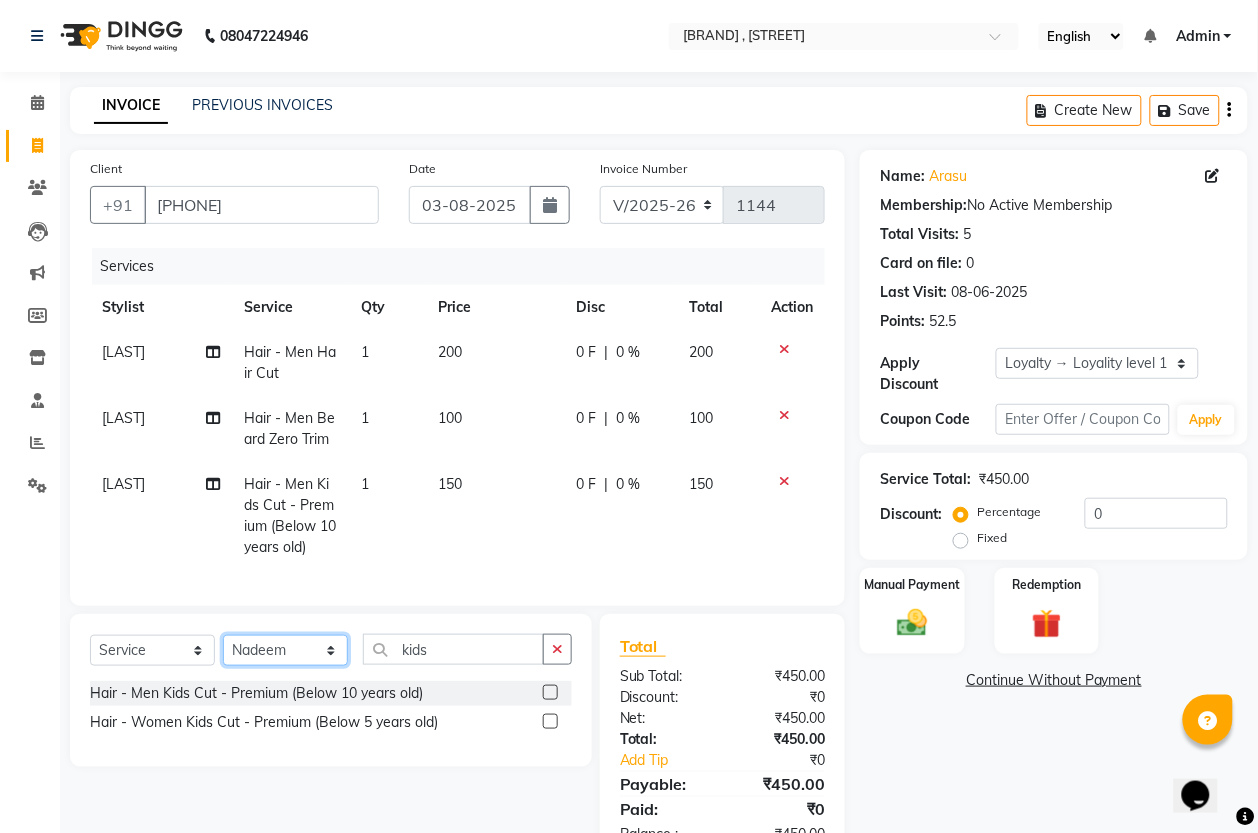 click on "Select Stylist [LAST] [LAST] [LAST]" 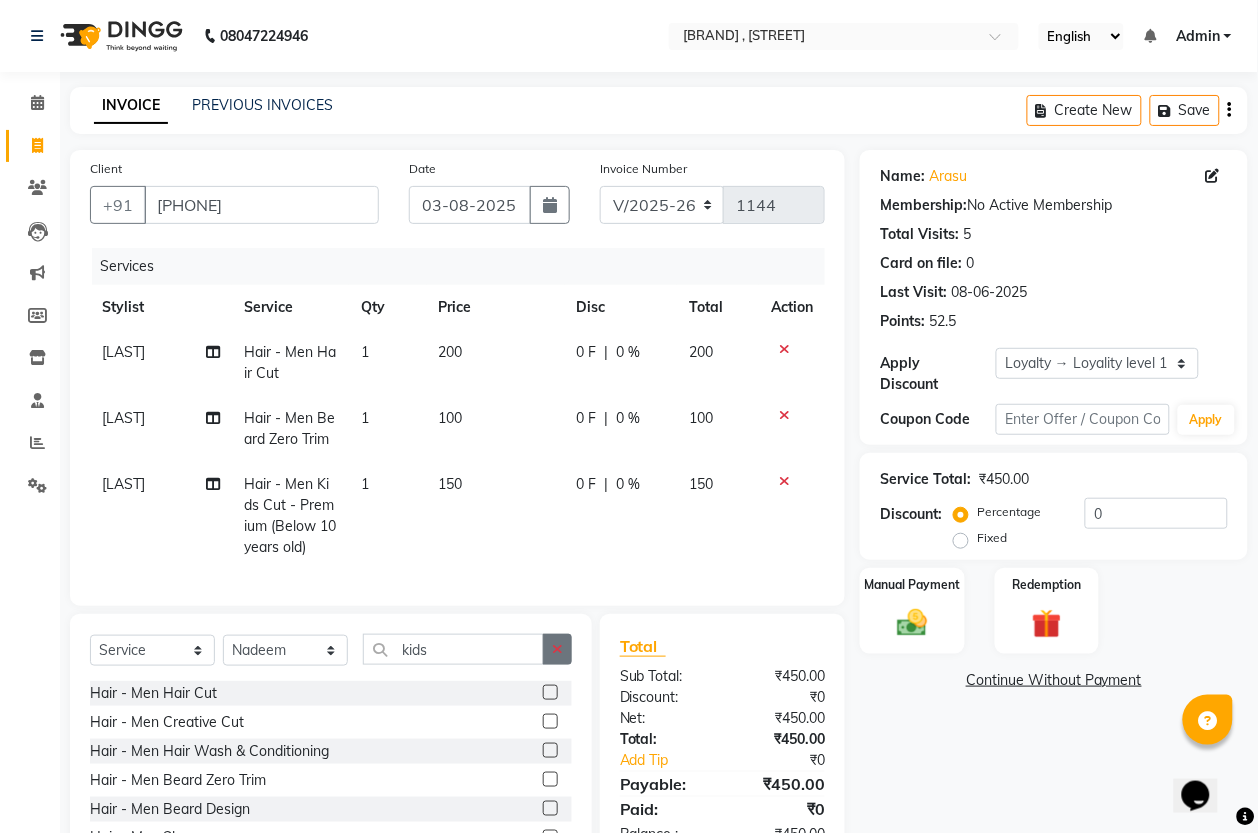 click 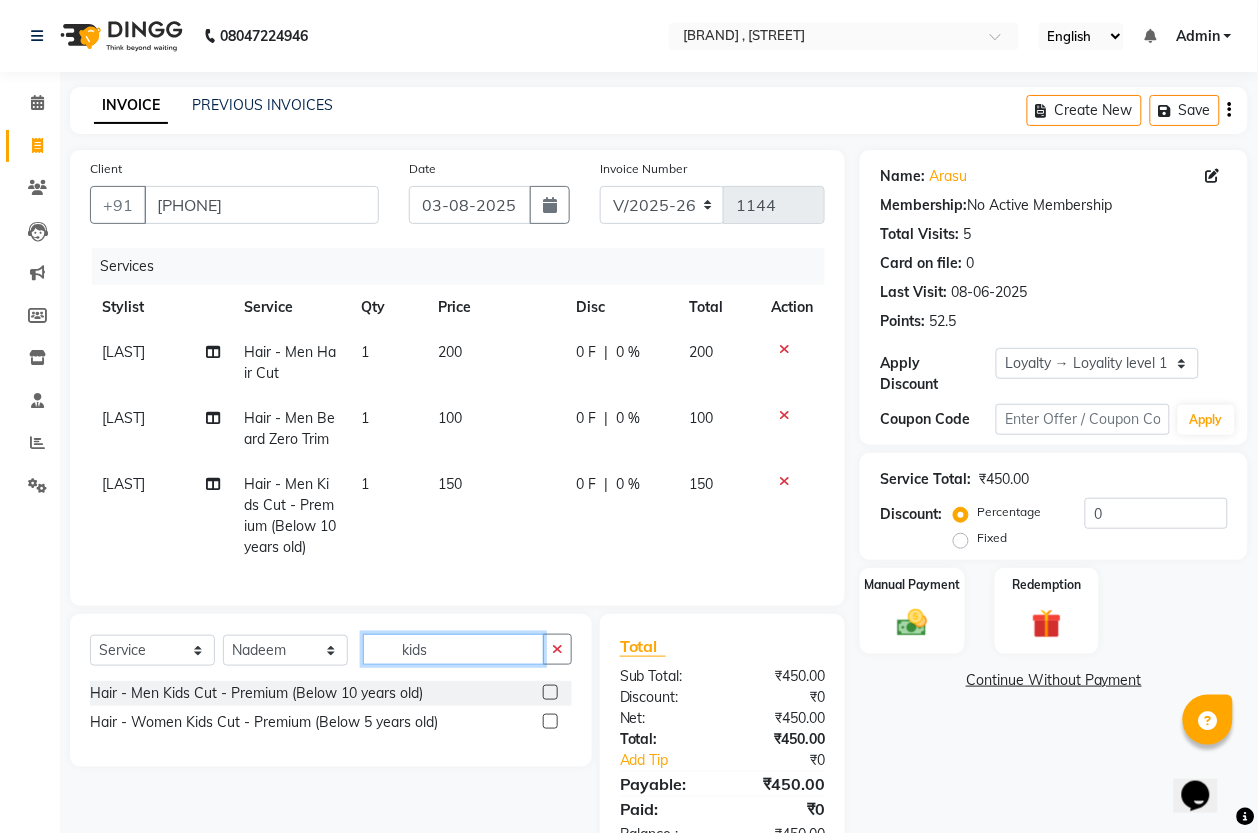 type on "kids" 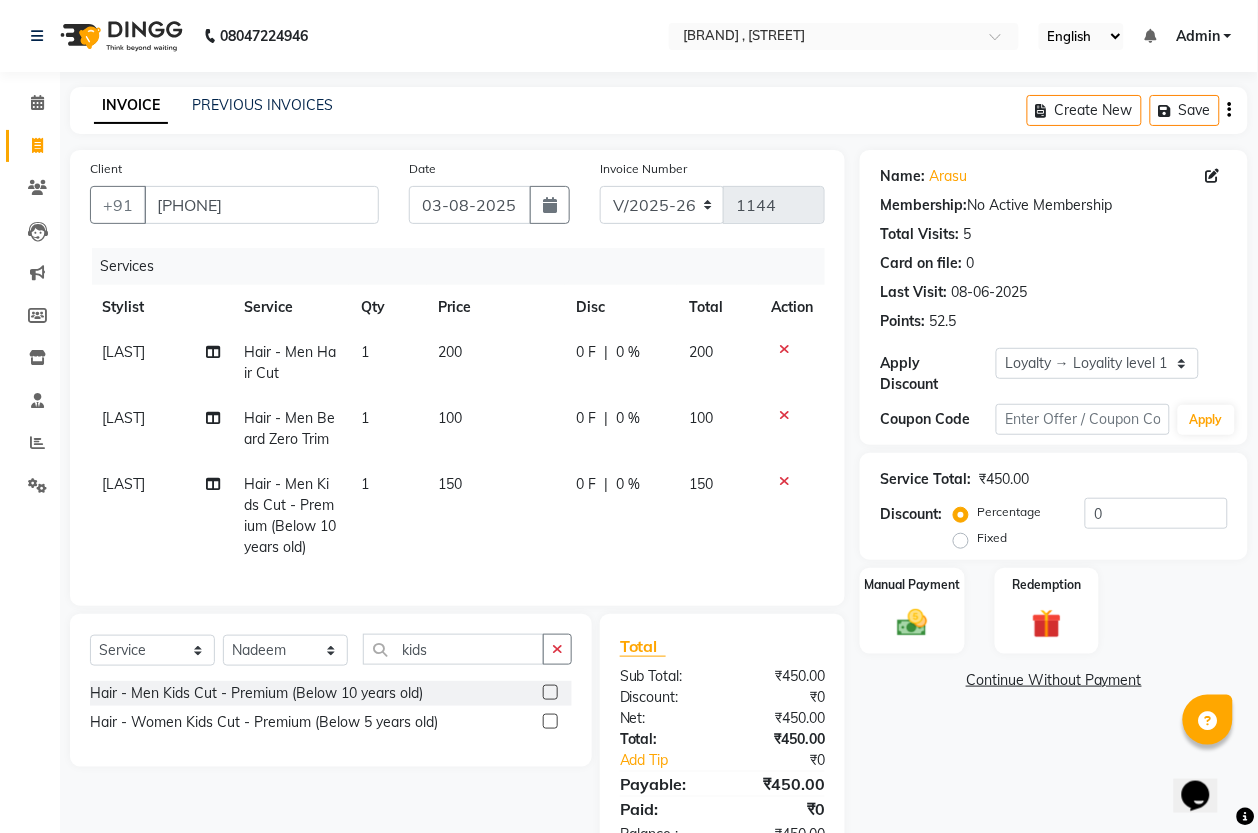 click 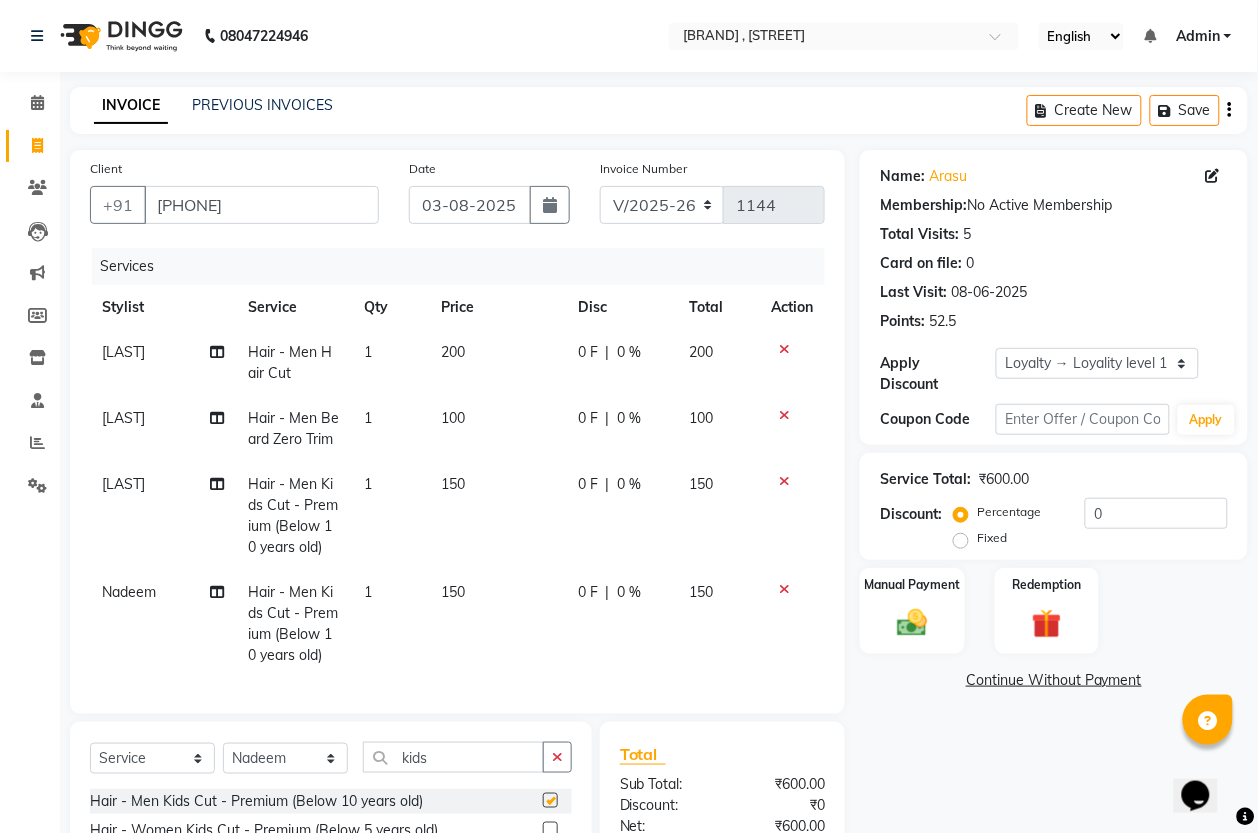 checkbox on "false" 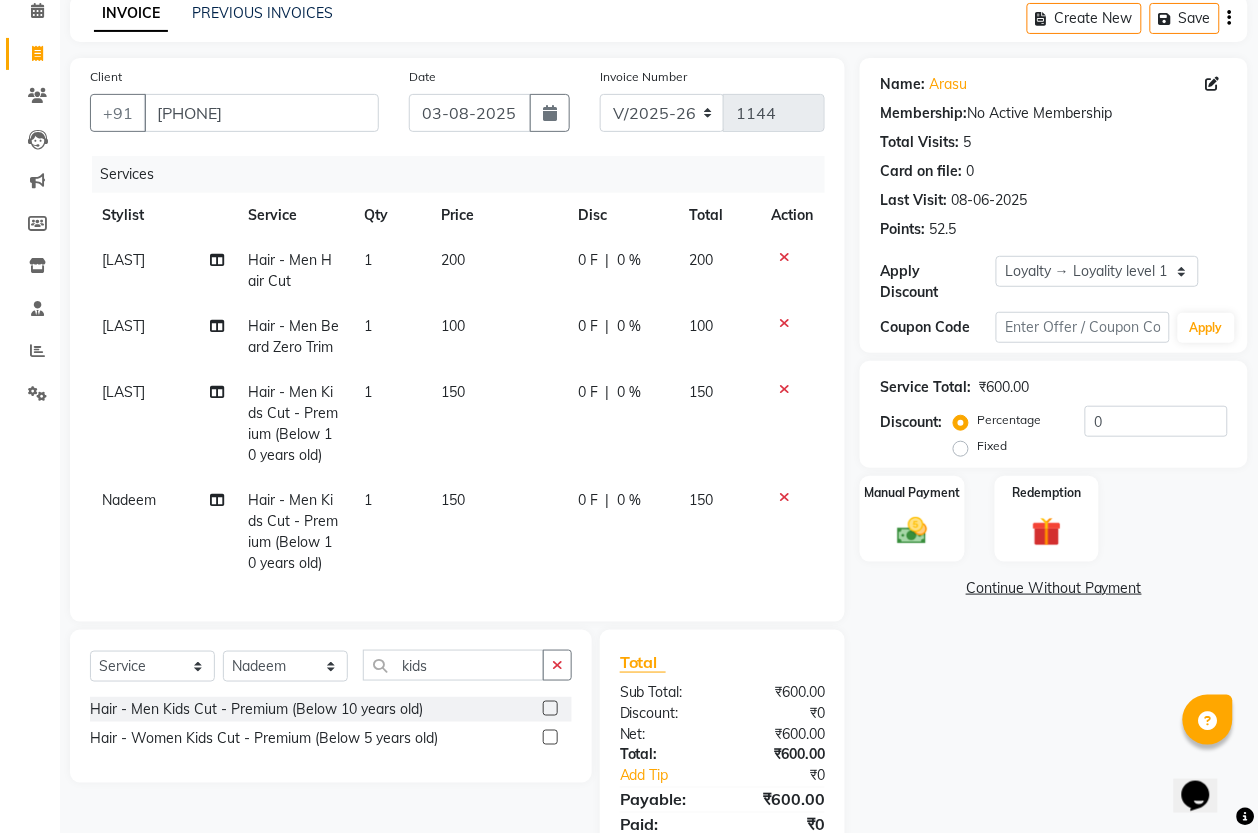 scroll, scrollTop: 212, scrollLeft: 0, axis: vertical 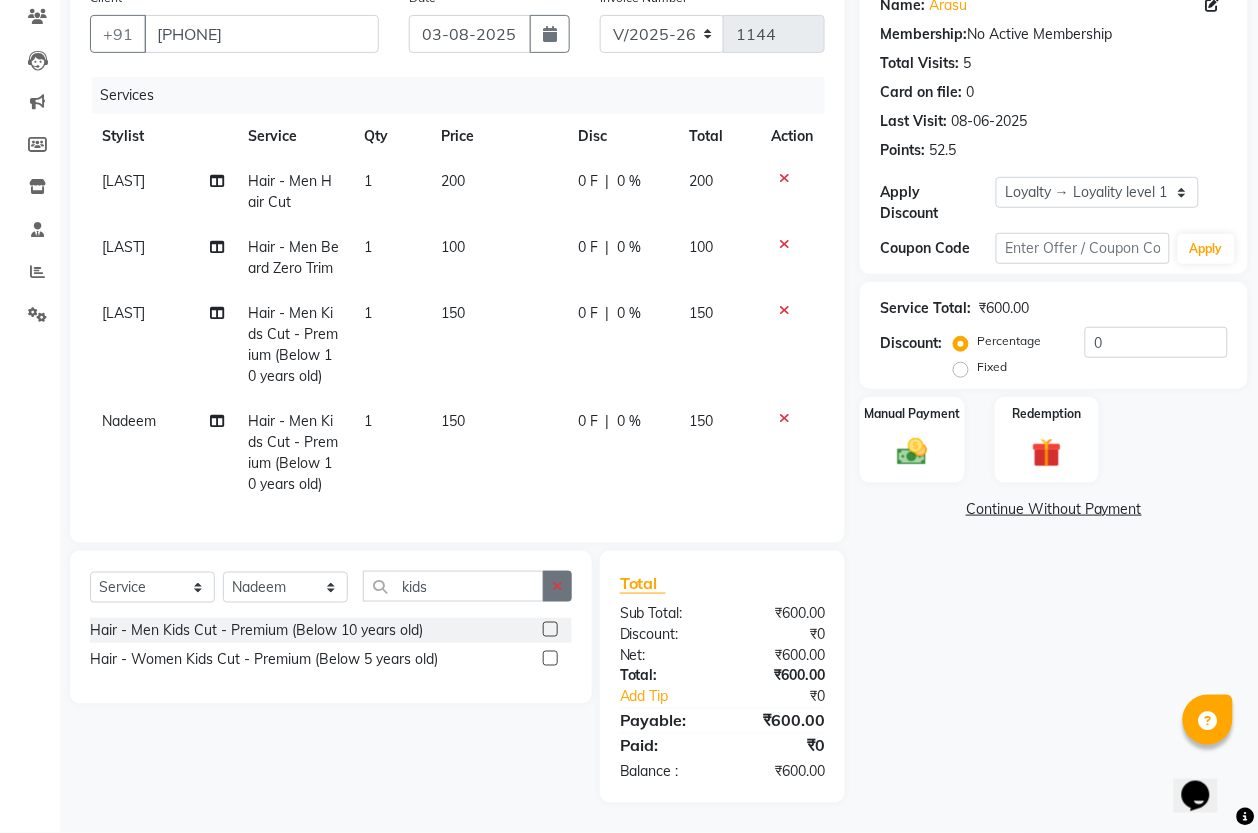 click 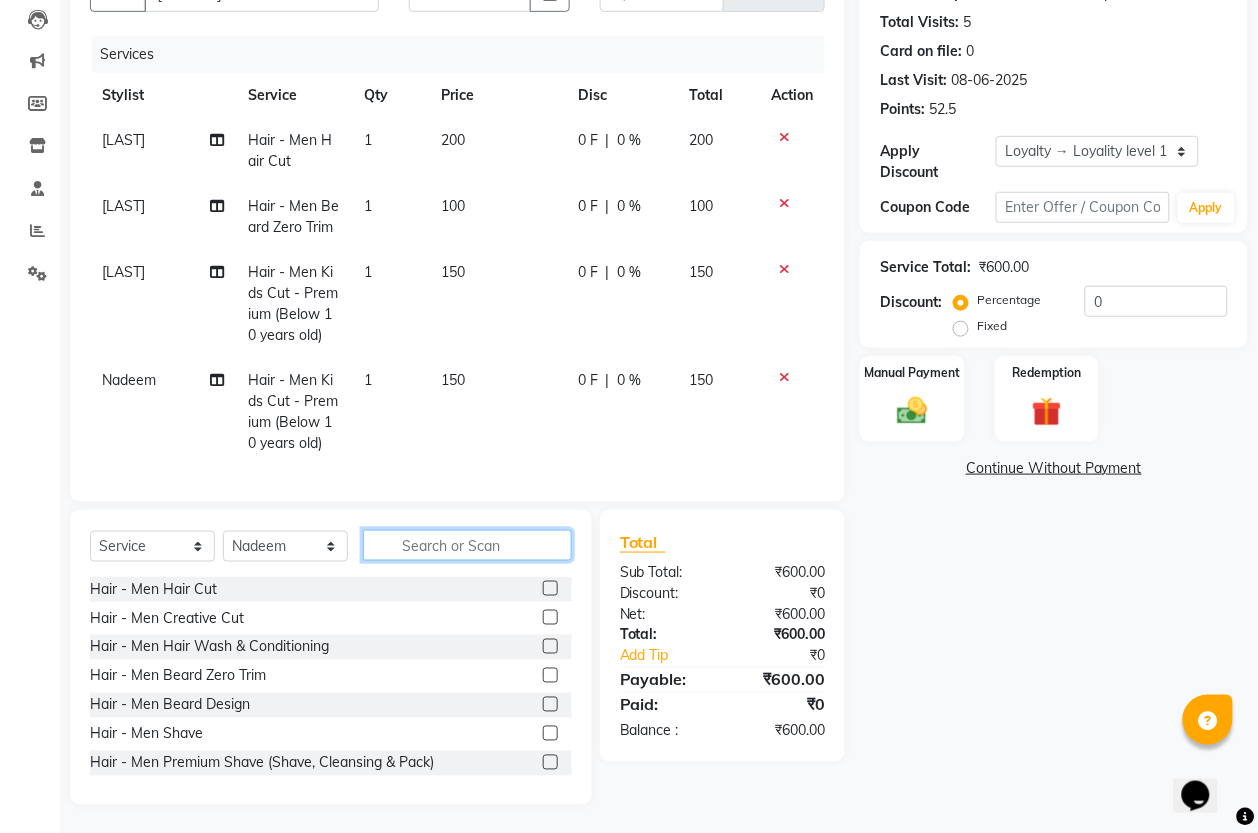 click 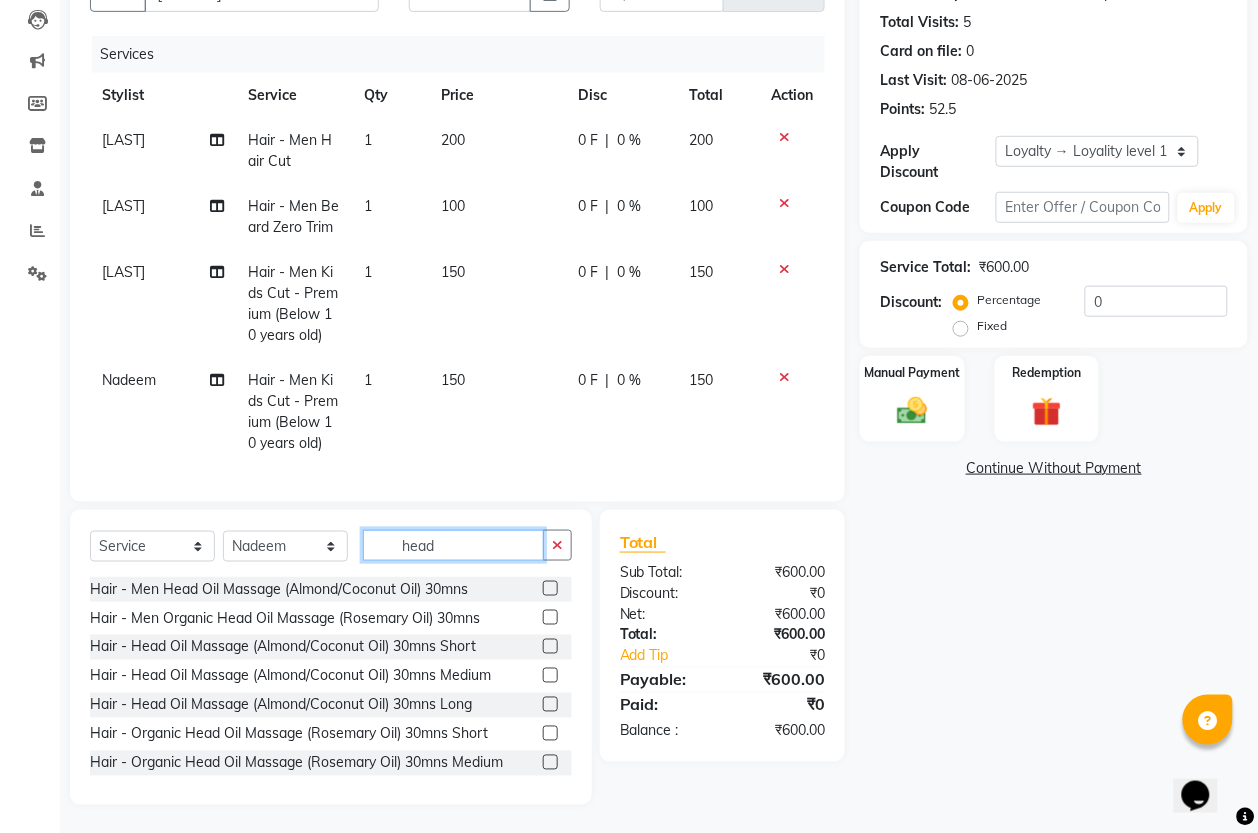 type on "head" 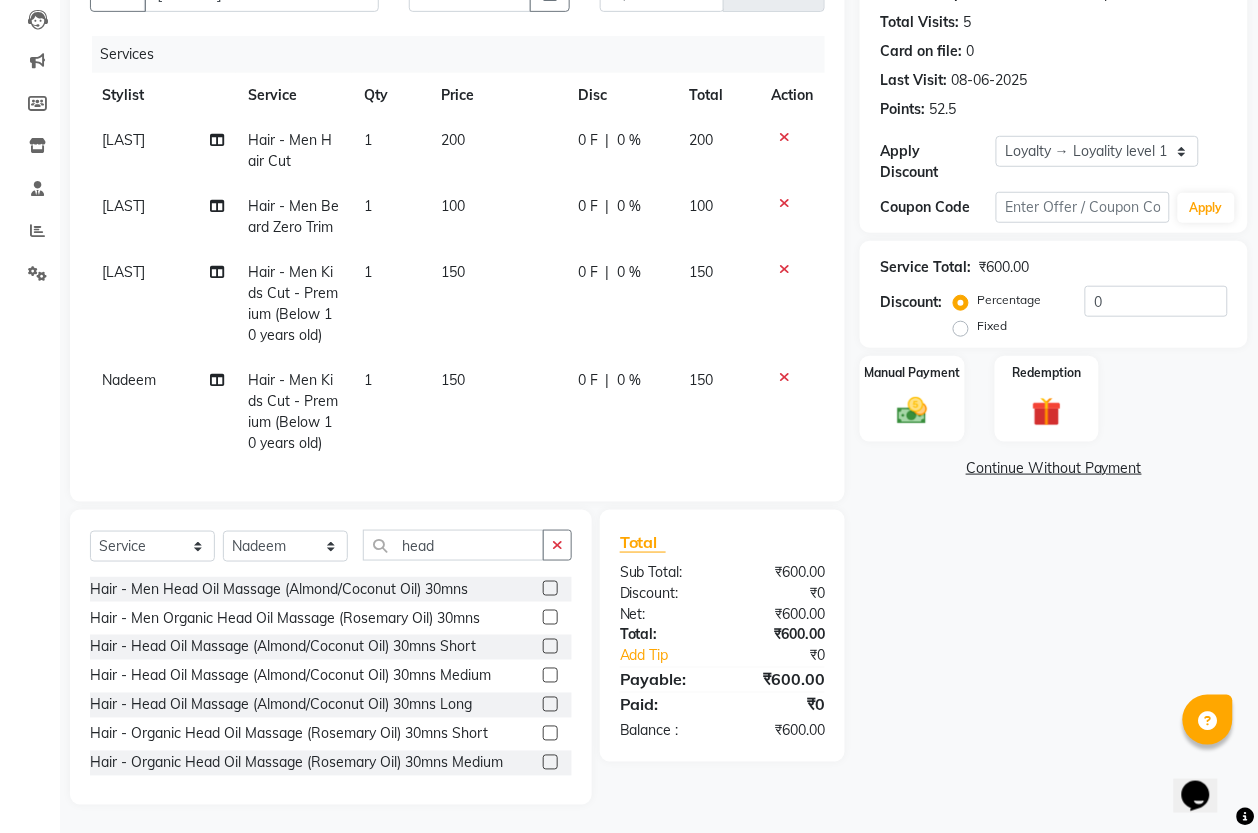 click 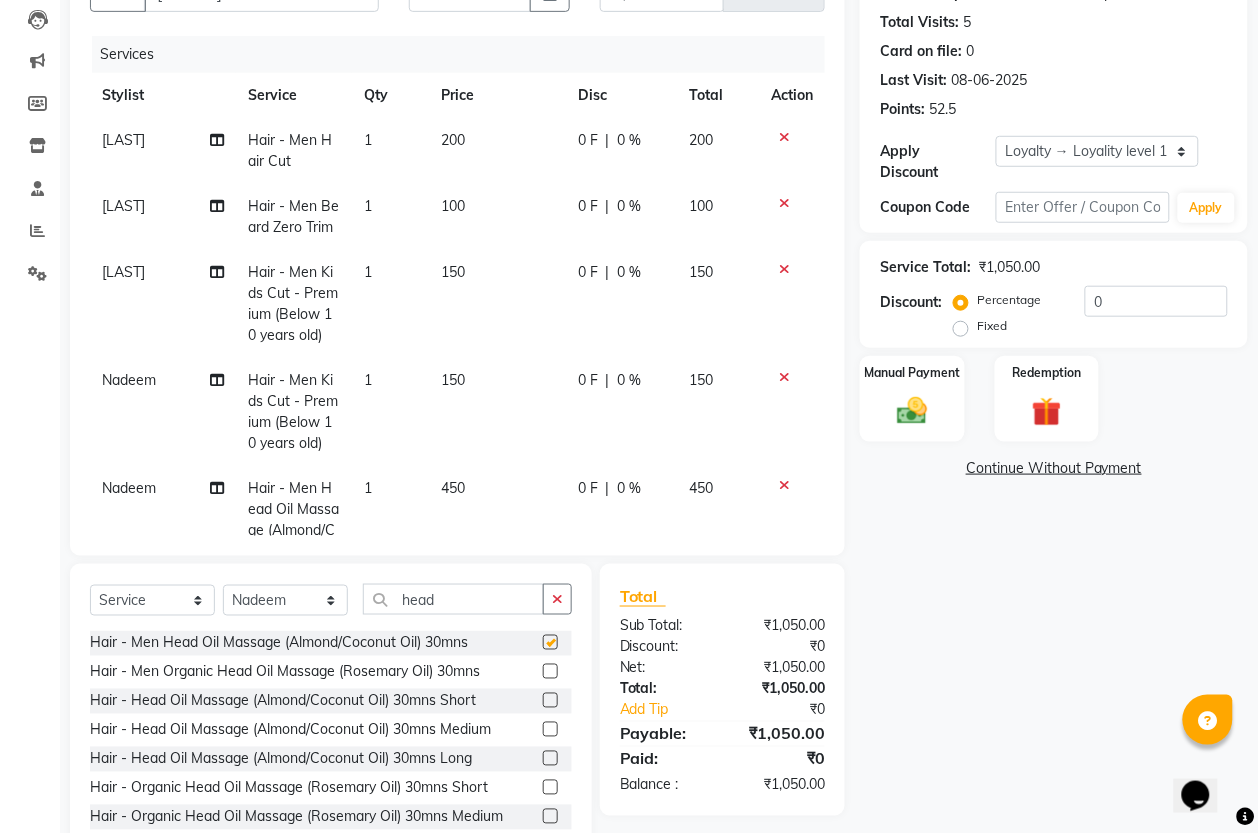 checkbox on "false" 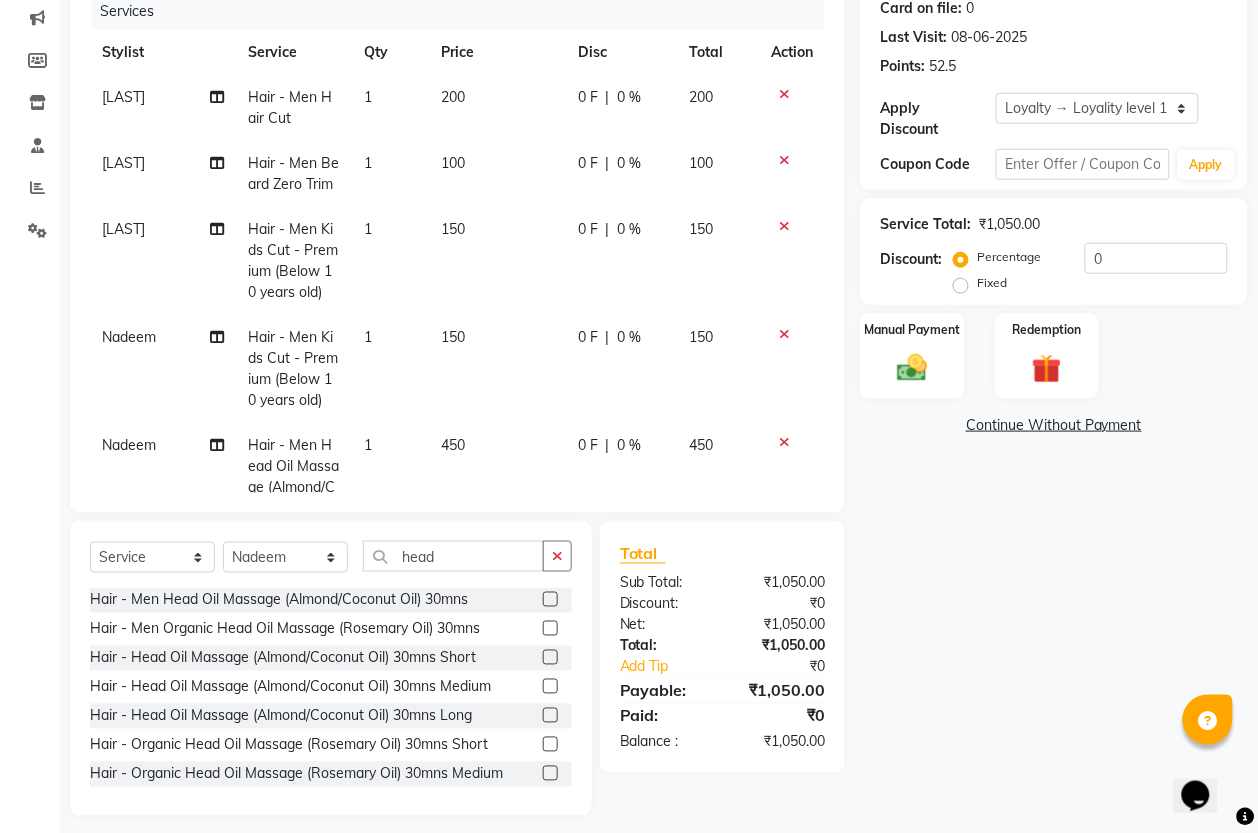 scroll, scrollTop: 267, scrollLeft: 0, axis: vertical 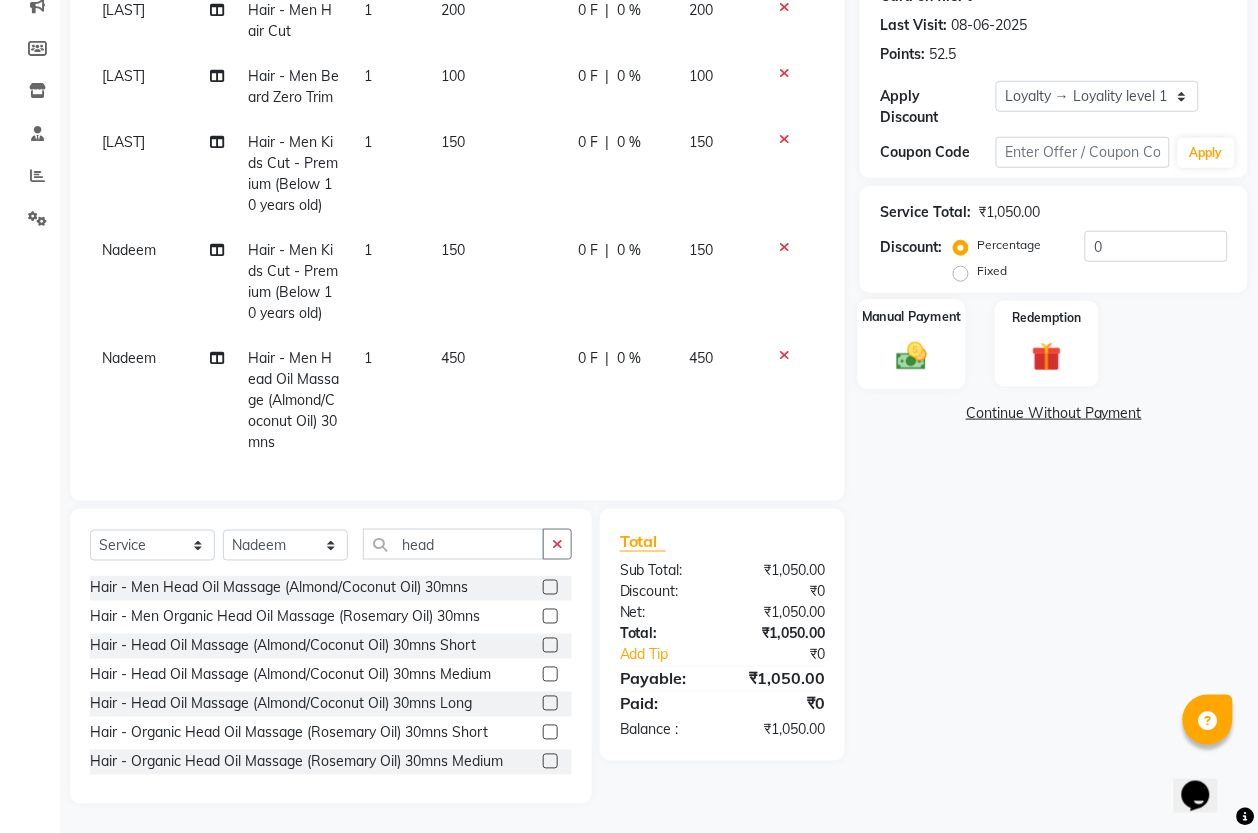 click on "Manual Payment" 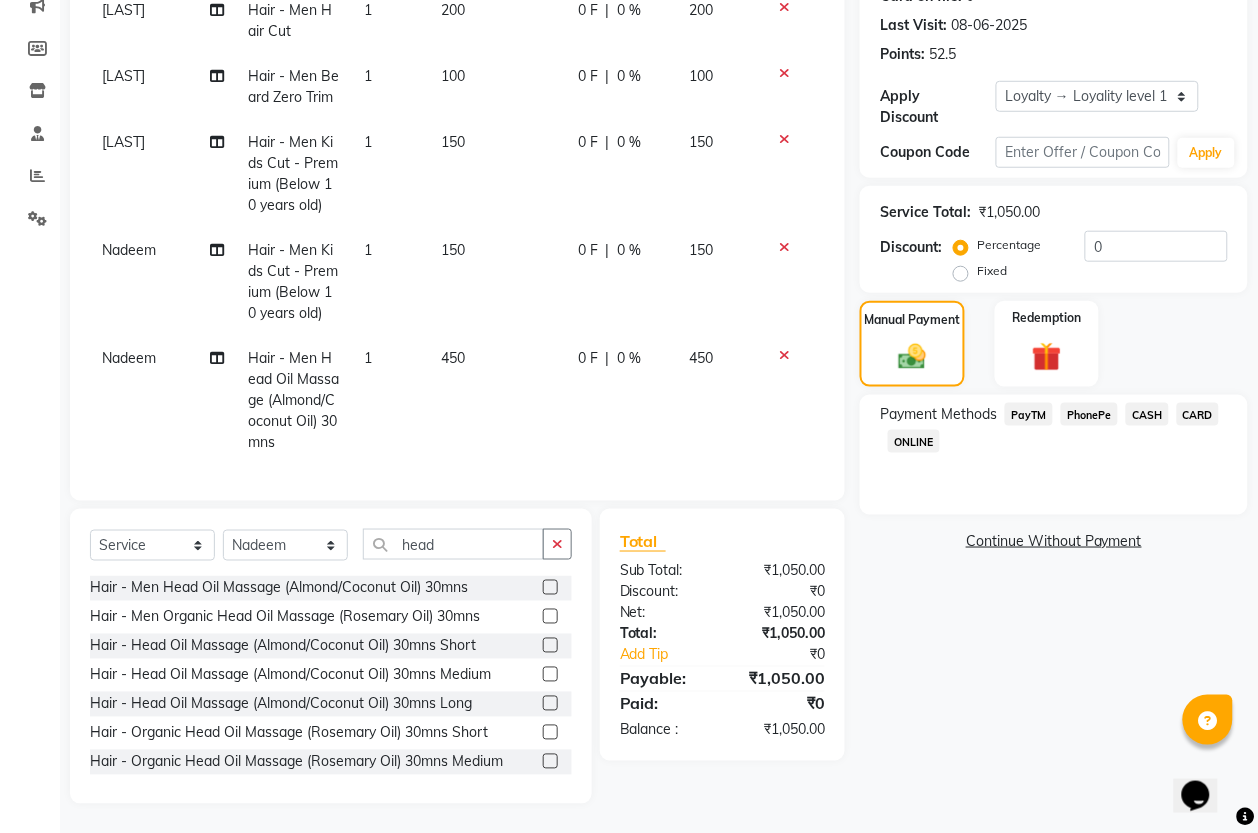 click on "PhonePe" 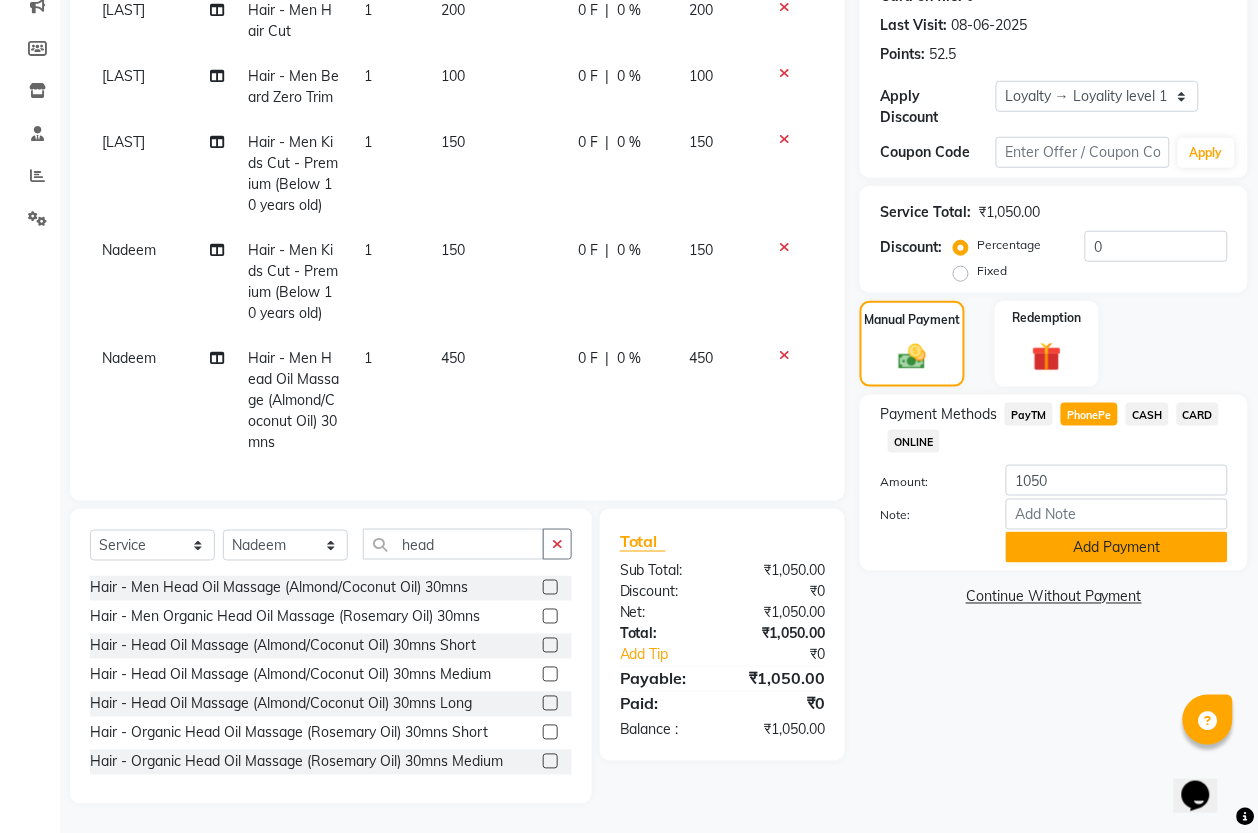 click on "Add Payment" 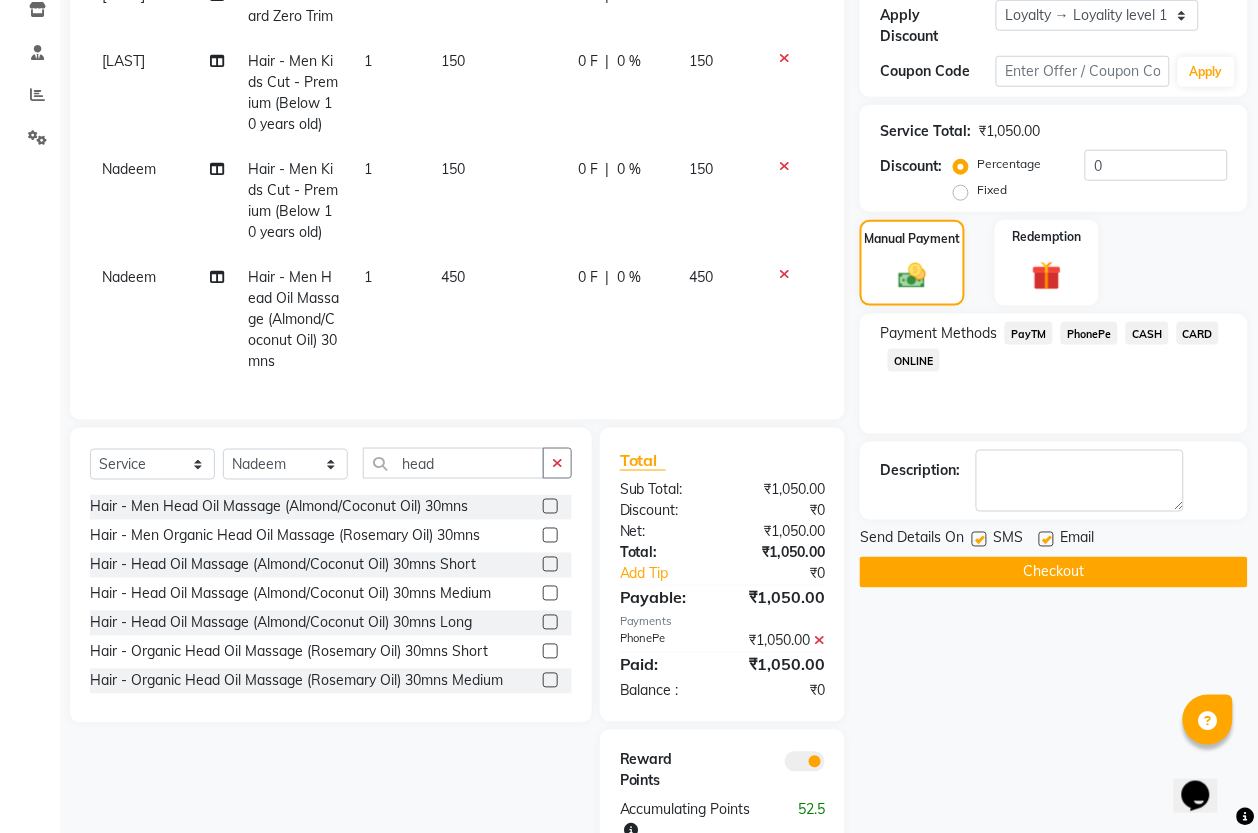 scroll, scrollTop: 427, scrollLeft: 0, axis: vertical 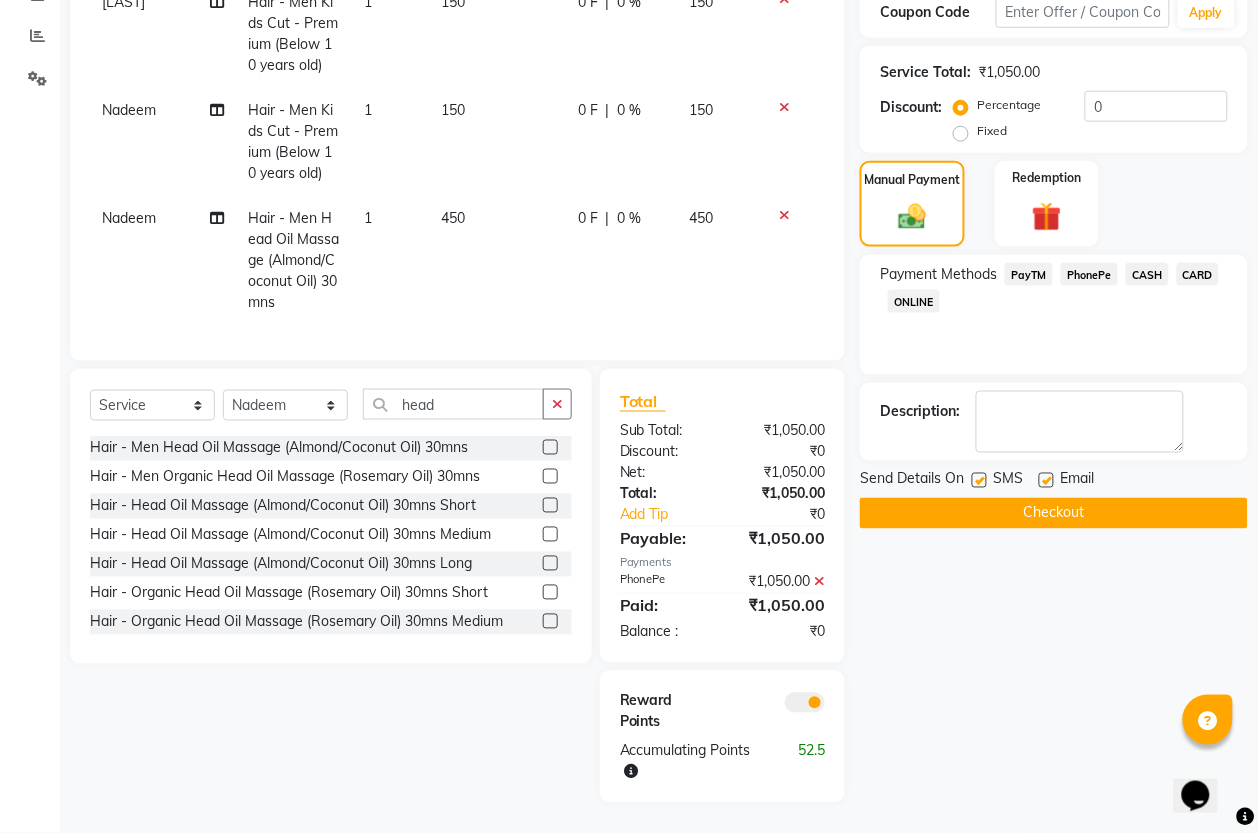 click on "Checkout" 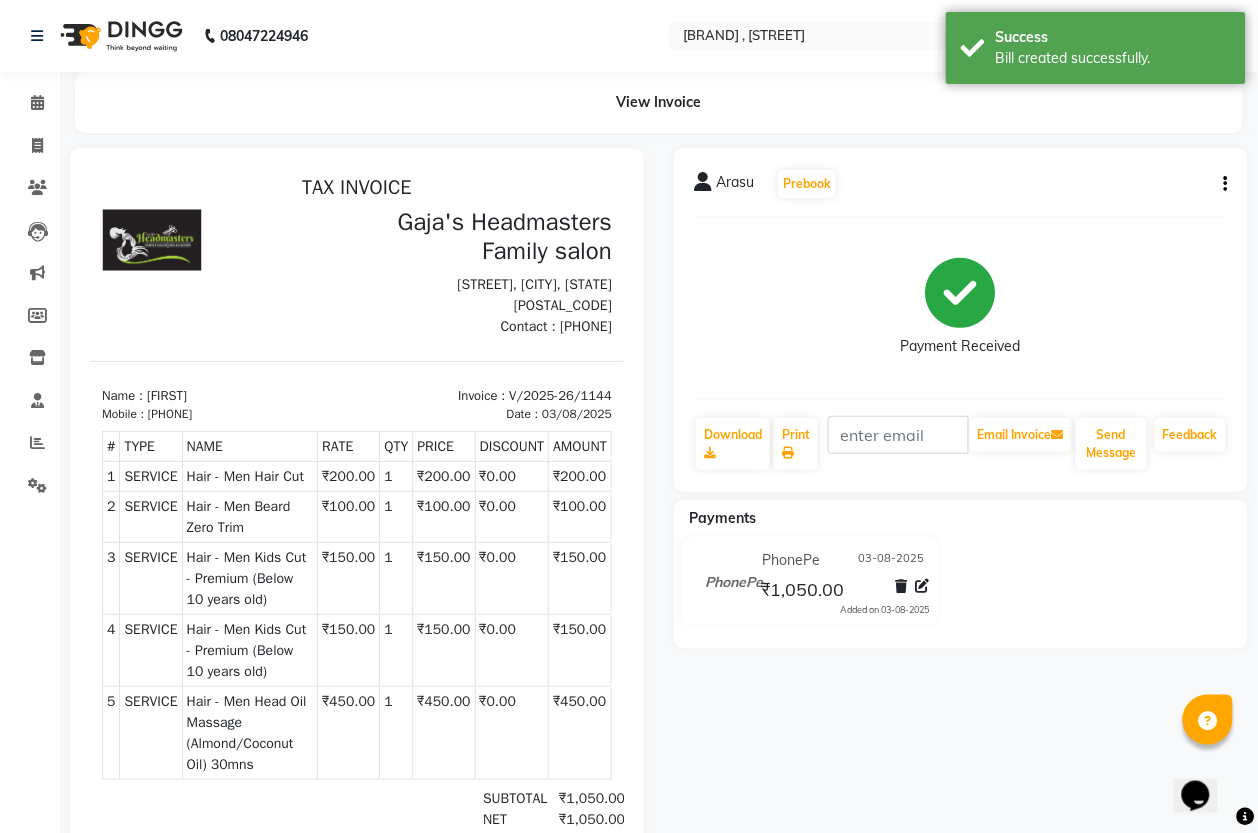 scroll, scrollTop: 0, scrollLeft: 0, axis: both 